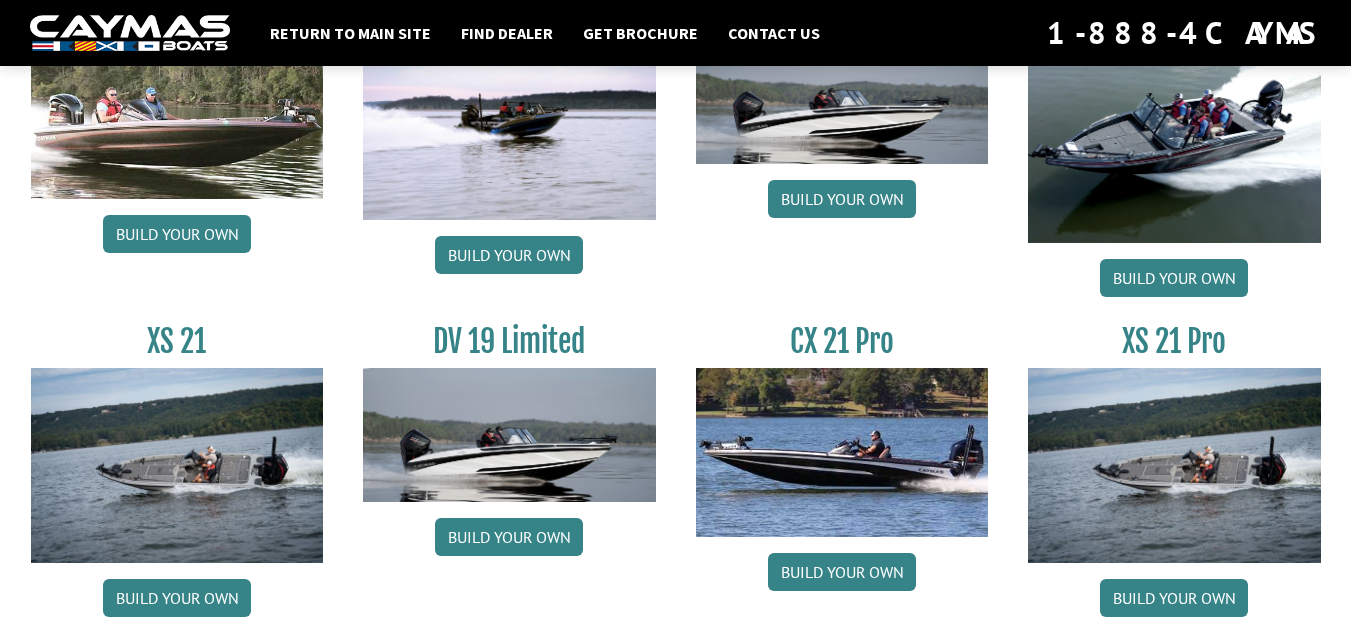 scroll, scrollTop: 2546, scrollLeft: 0, axis: vertical 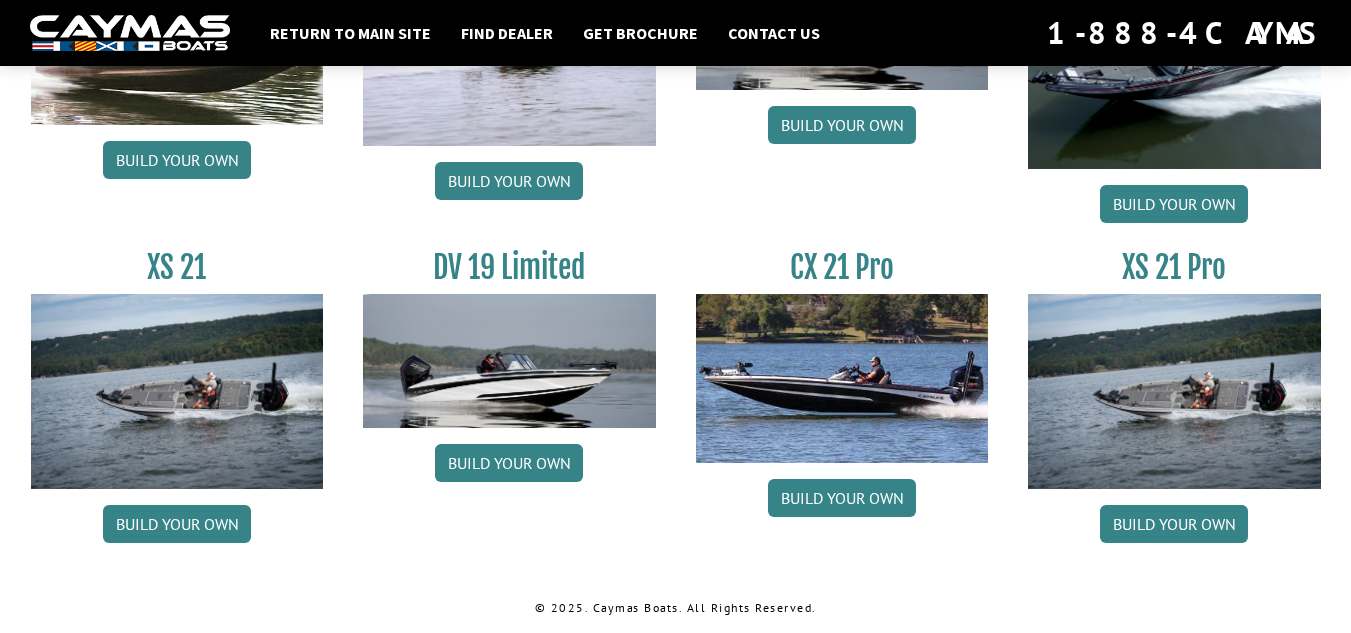 click at bounding box center (842, 378) 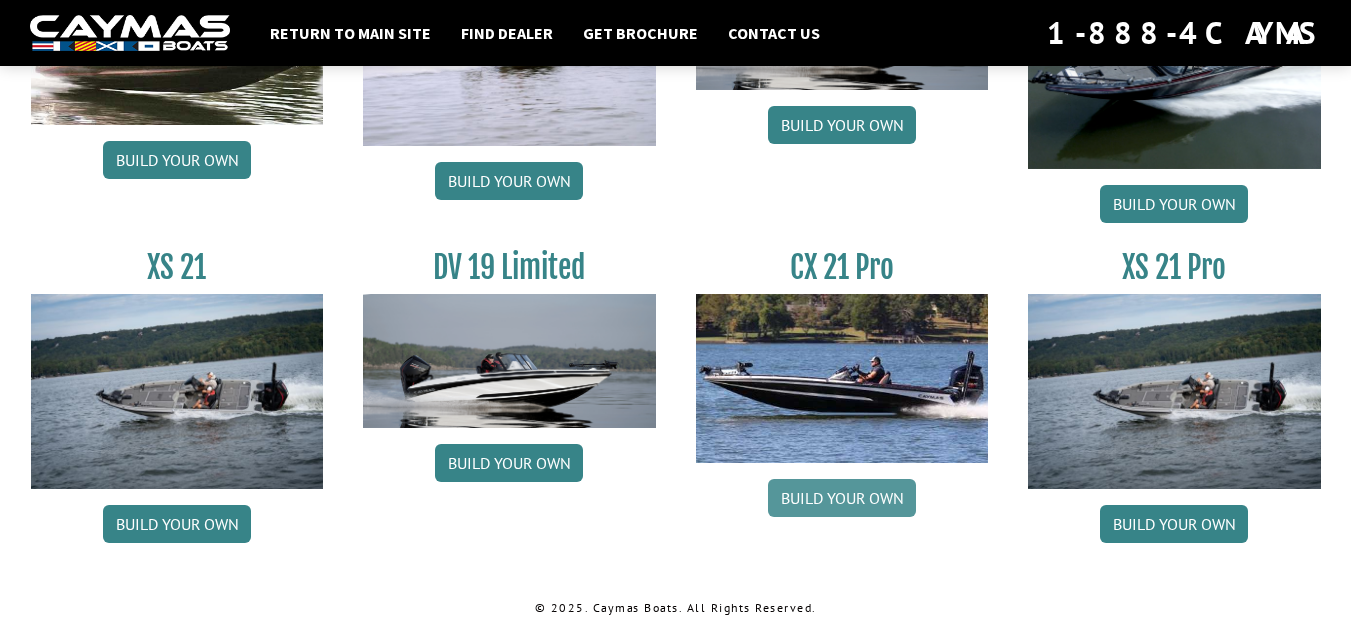 click on "Build your own" at bounding box center (842, 498) 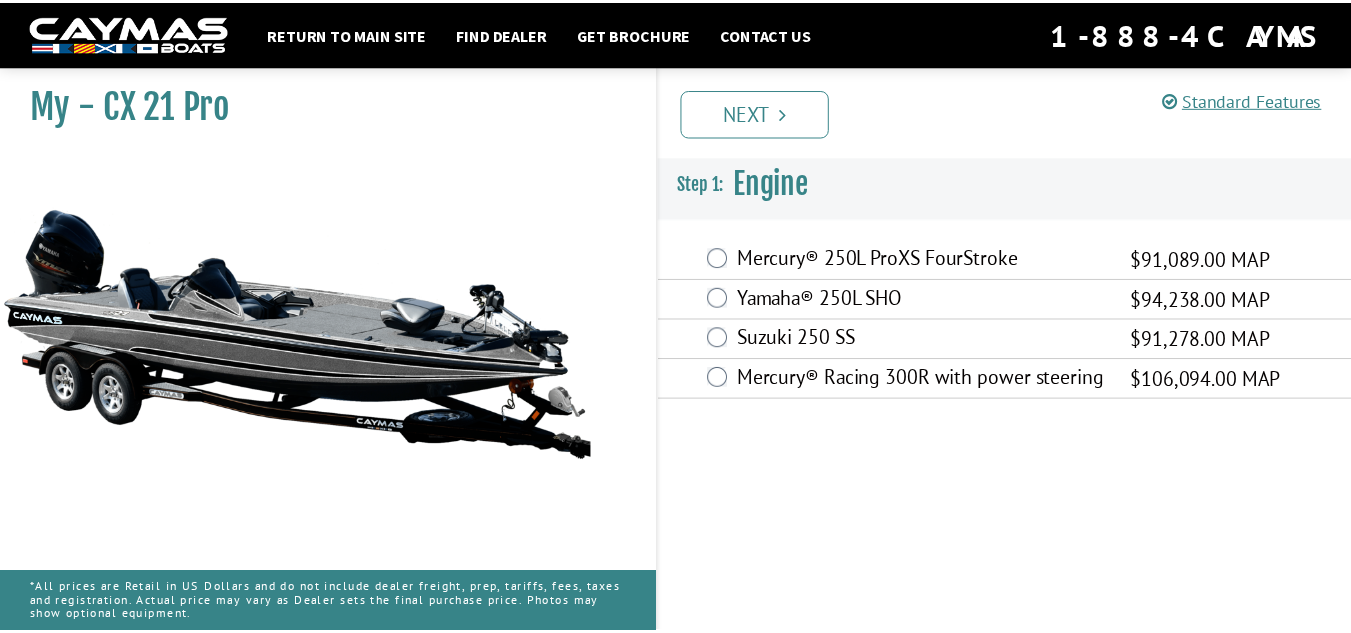 scroll, scrollTop: 0, scrollLeft: 0, axis: both 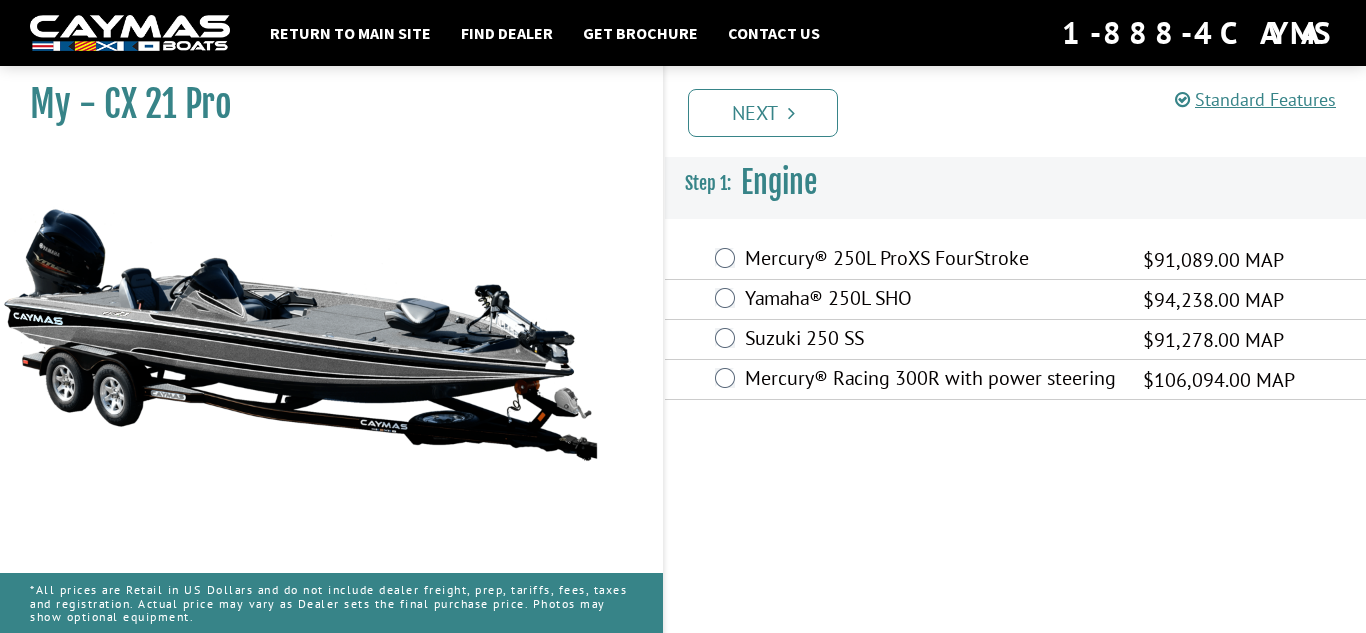 click on "Mercury® Racing 300R with power steering" at bounding box center [931, 380] 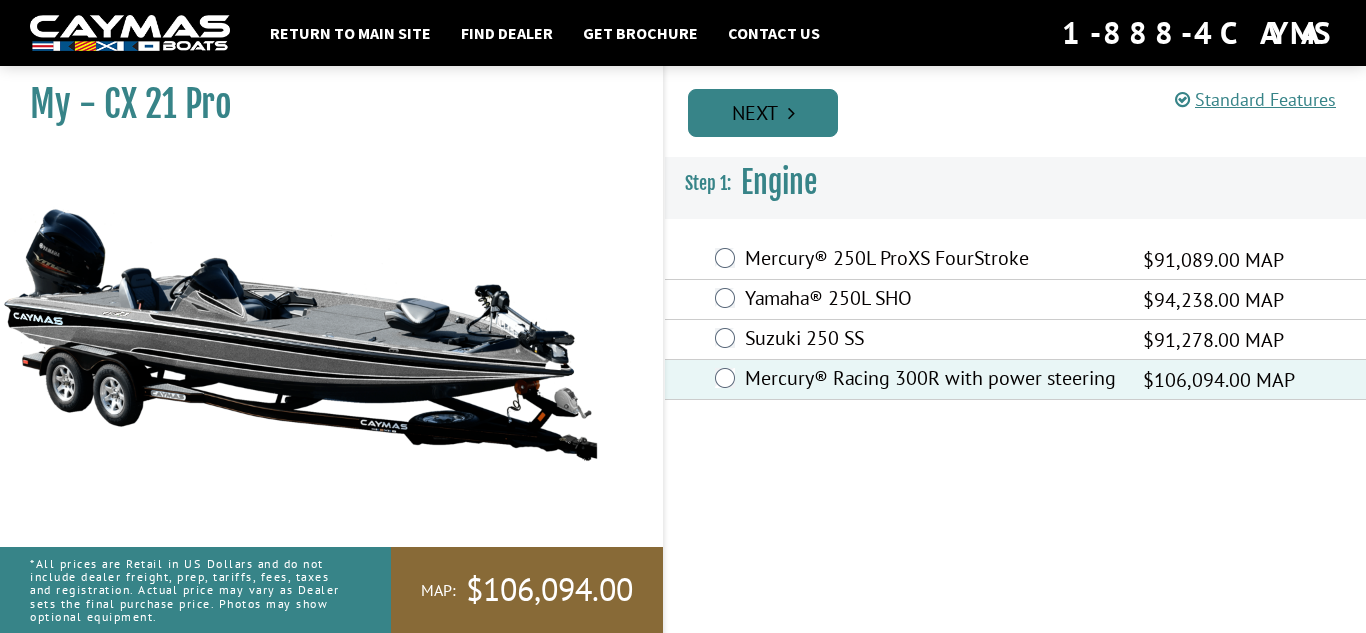 click on "Next" at bounding box center [763, 113] 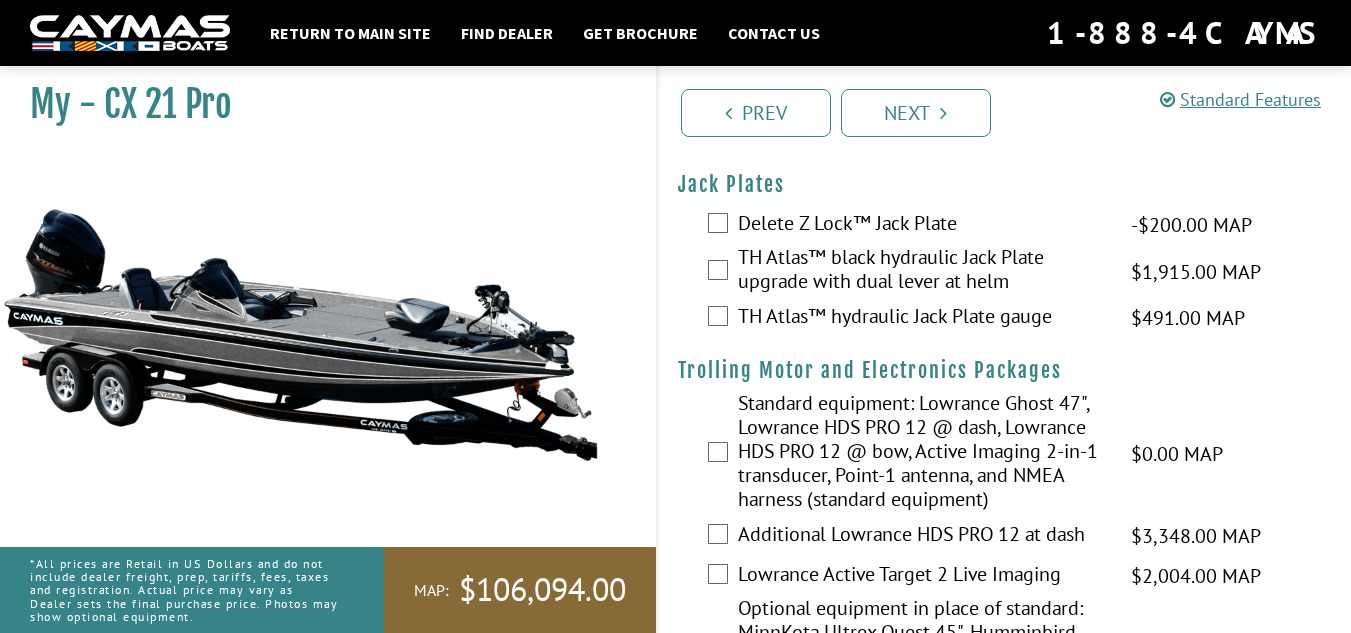 scroll, scrollTop: 68, scrollLeft: 0, axis: vertical 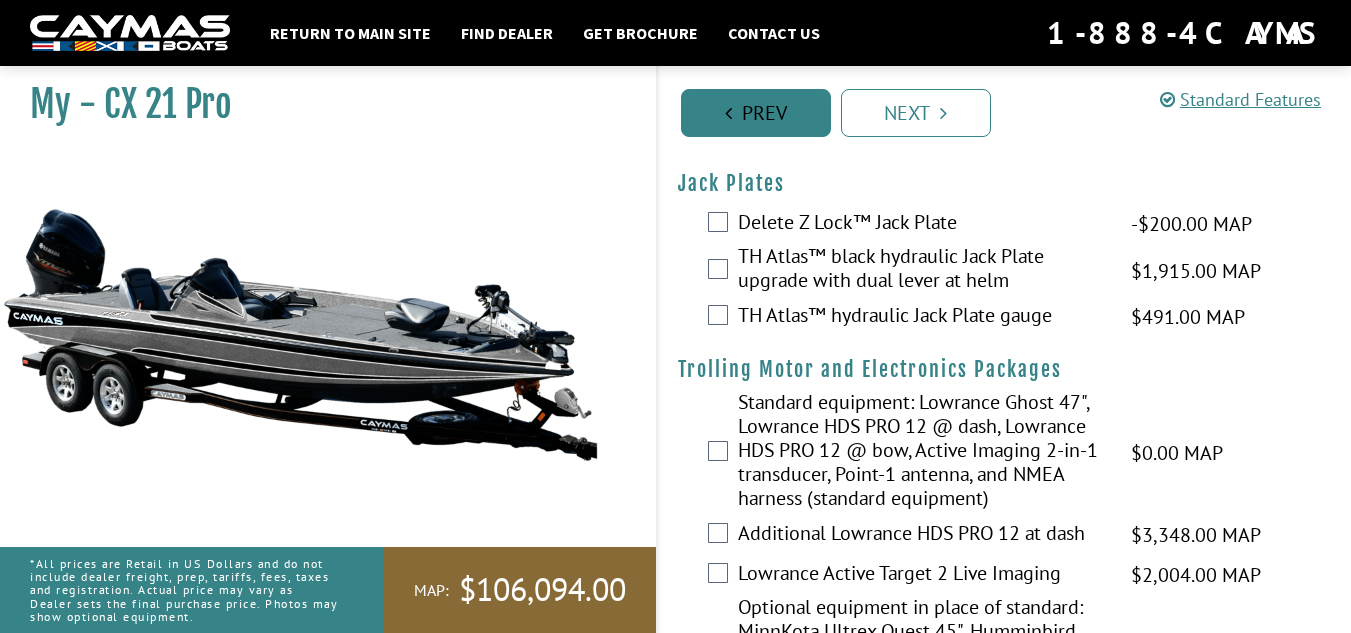 click on "Prev" at bounding box center [756, 113] 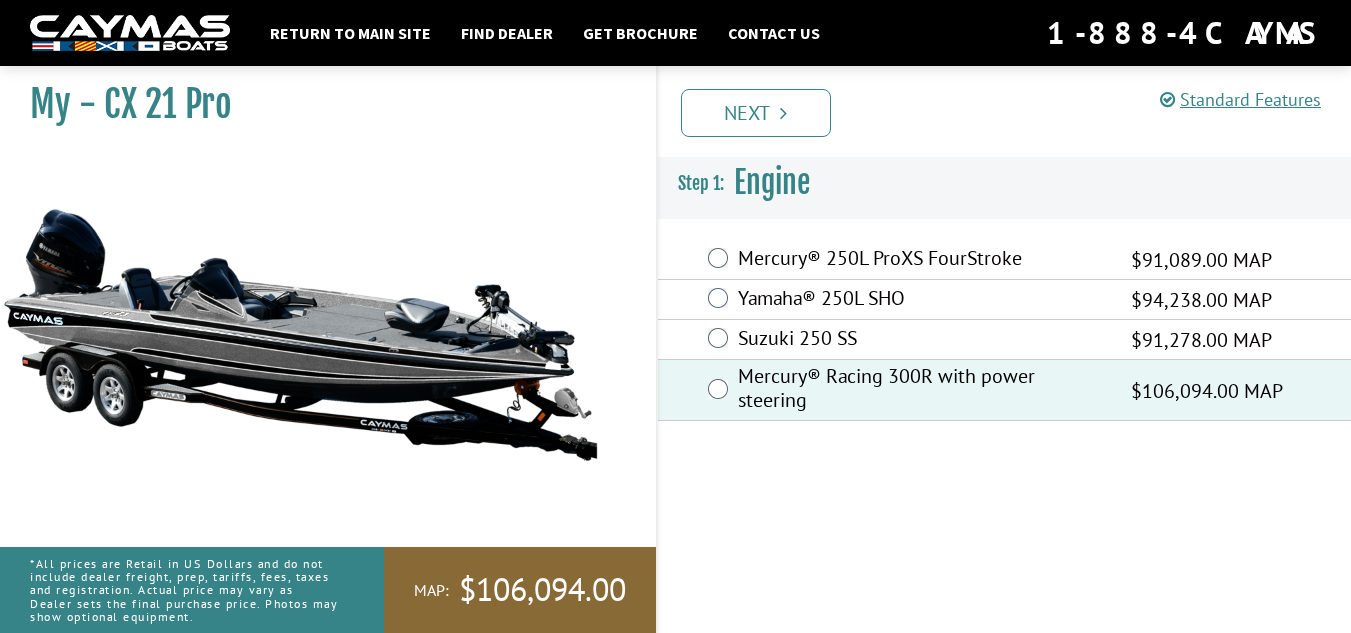 scroll, scrollTop: 0, scrollLeft: 0, axis: both 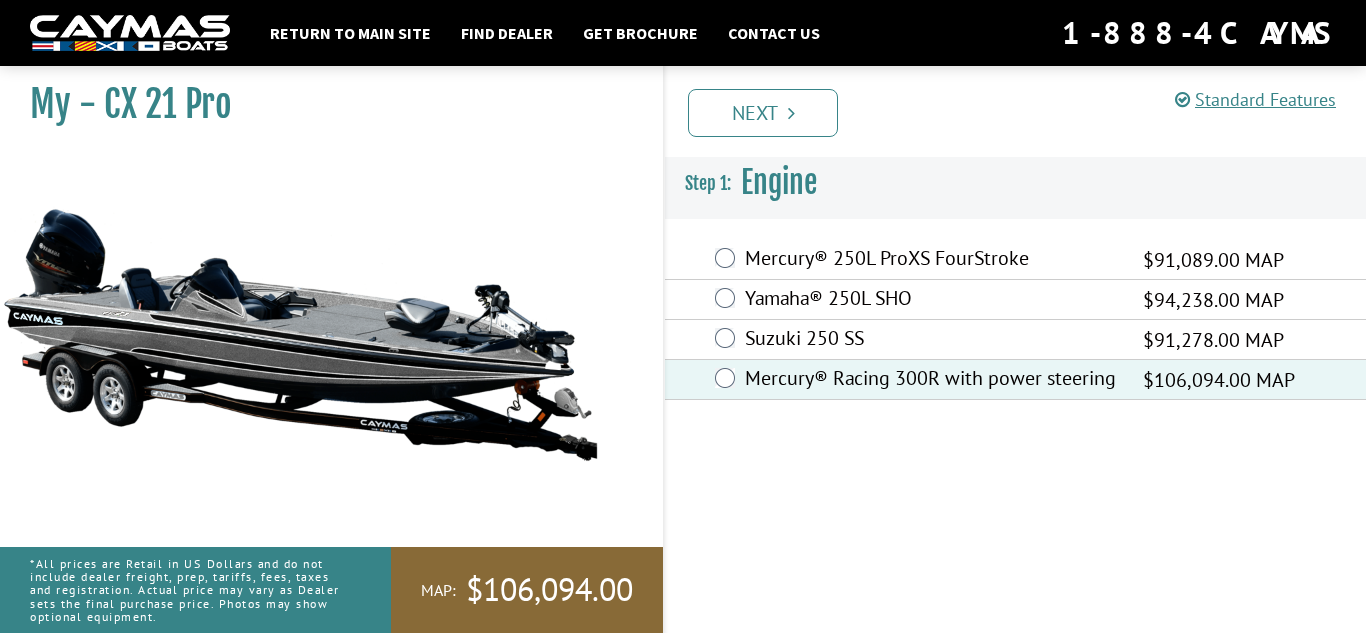 click on "Yamaha® 250L SHO" at bounding box center [931, 300] 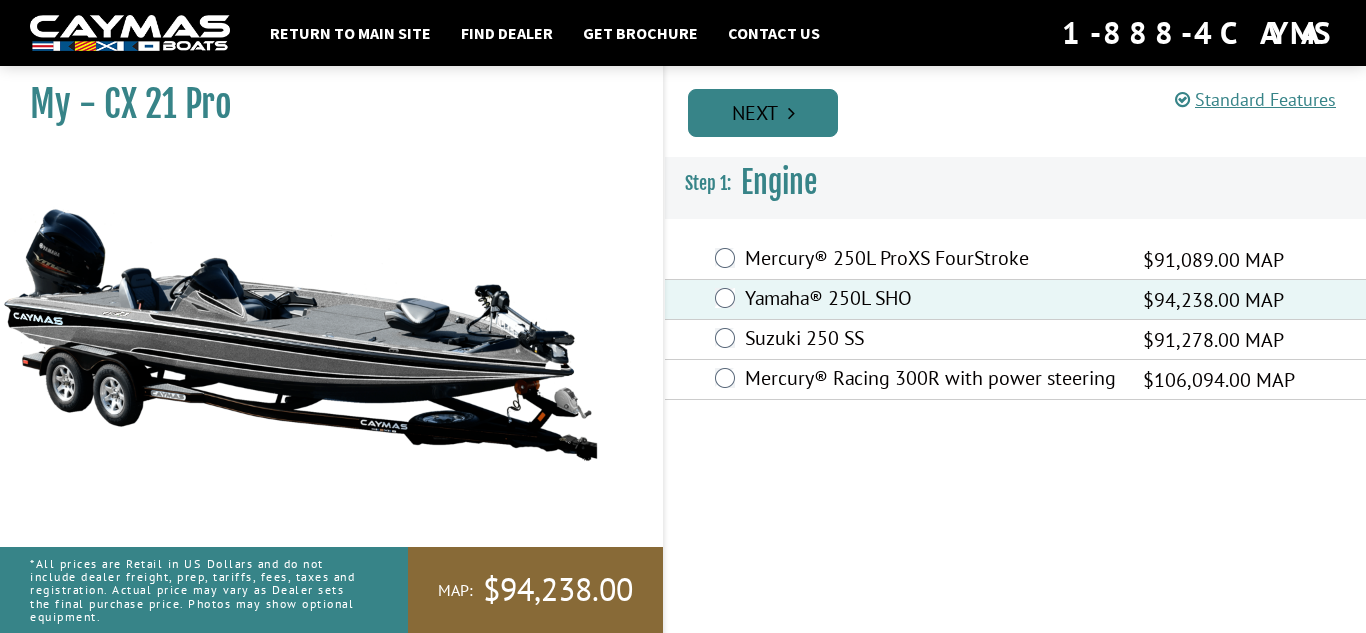 click at bounding box center (791, 113) 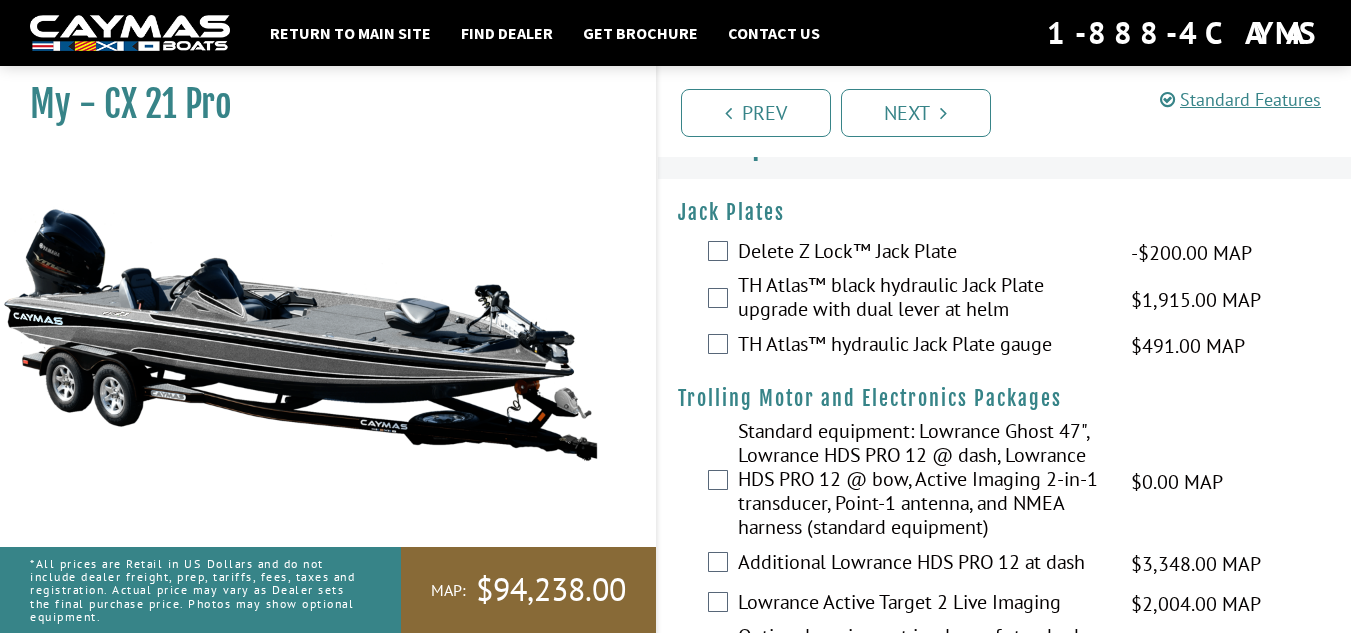 scroll, scrollTop: 41, scrollLeft: 0, axis: vertical 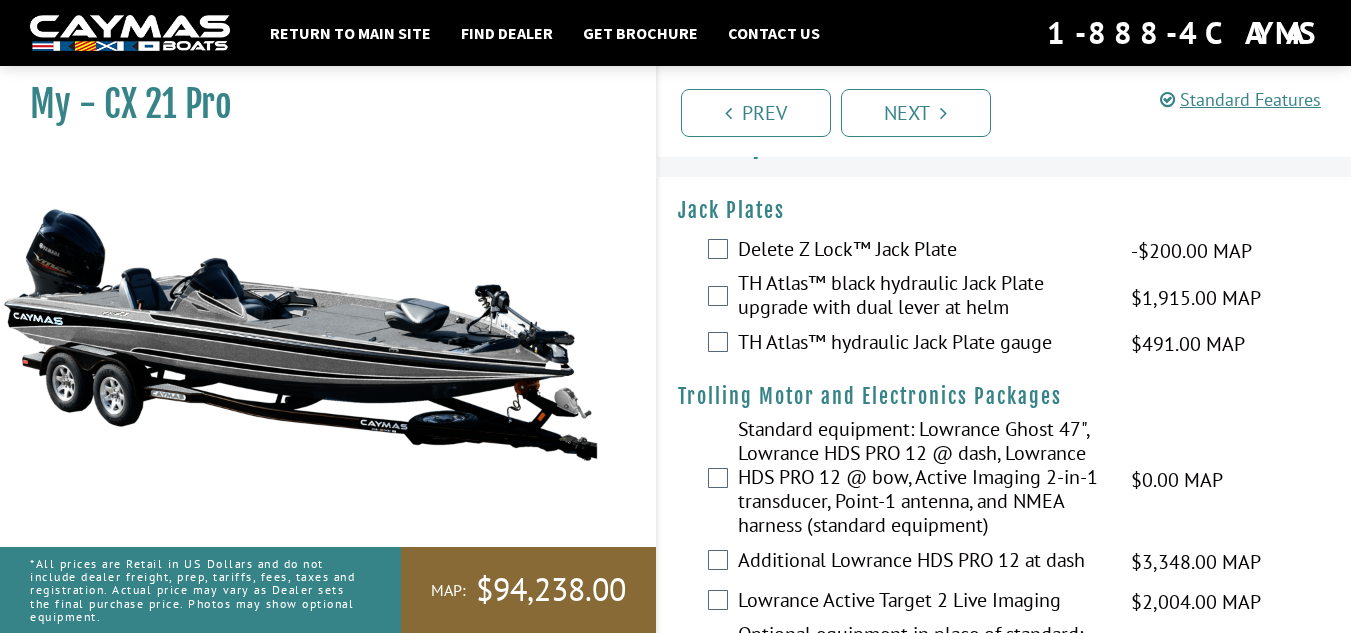 click on "TH Atlas™ black hydraulic Jack Plate upgrade with dual lever at helm
$1,915.00 MAP
$2,261.00 MSRP" at bounding box center (1005, 297) 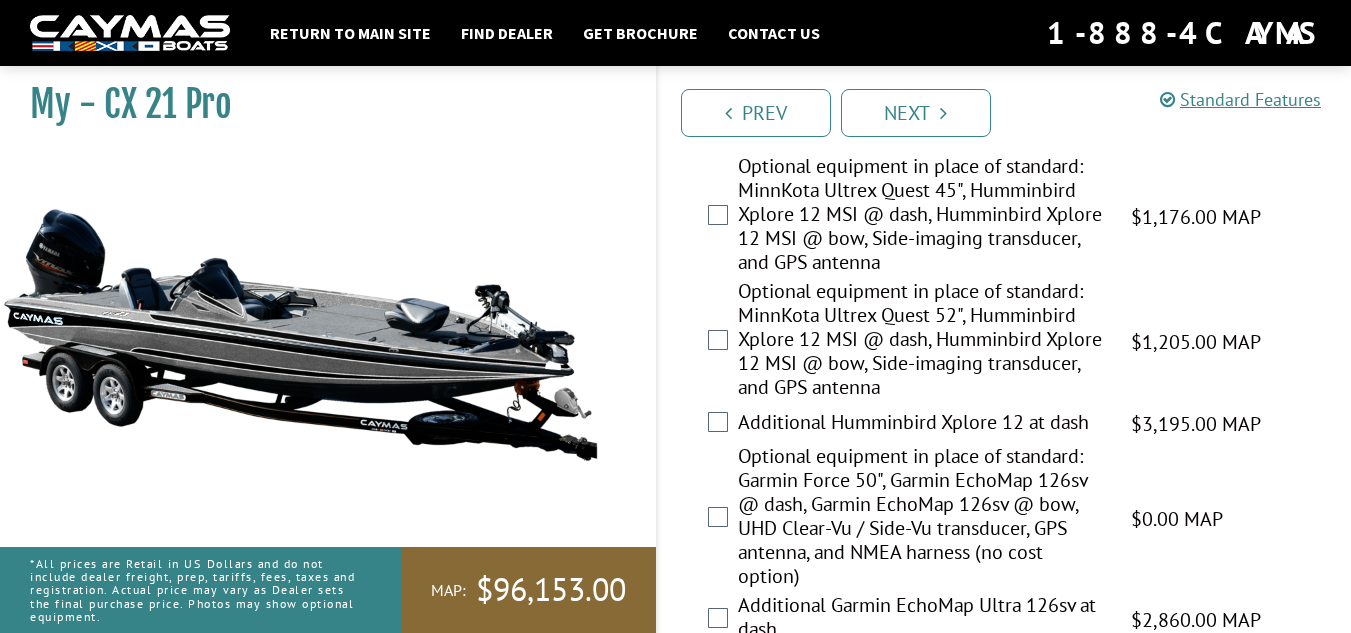 scroll, scrollTop: 510, scrollLeft: 0, axis: vertical 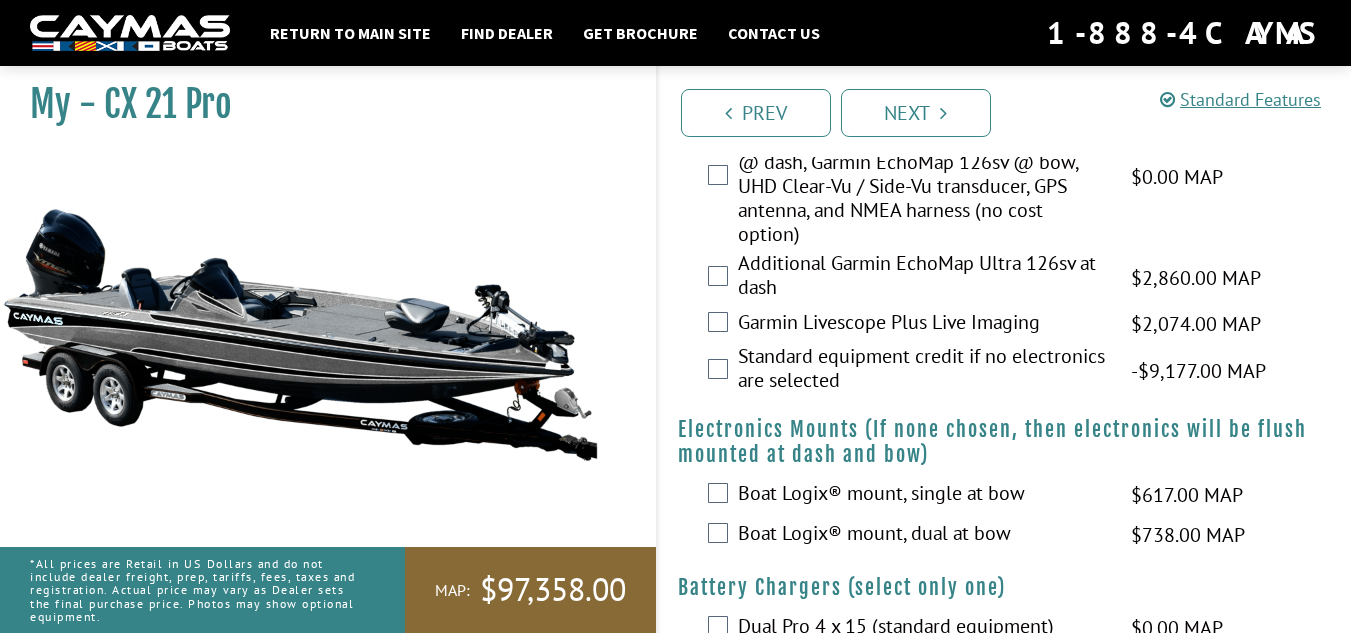 click on "Garmin Livescope Plus Live Imaging
$2,074.00 MAP
$2,448.00 MSRP" at bounding box center (1005, 324) 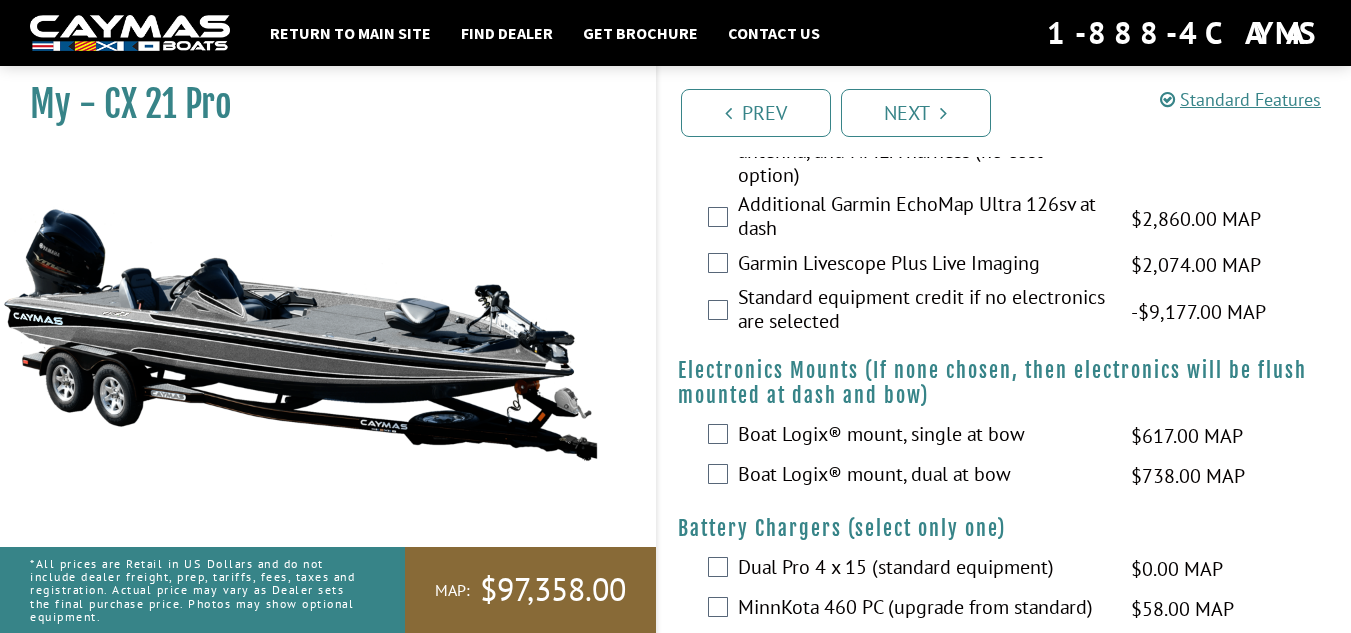 scroll, scrollTop: 911, scrollLeft: 0, axis: vertical 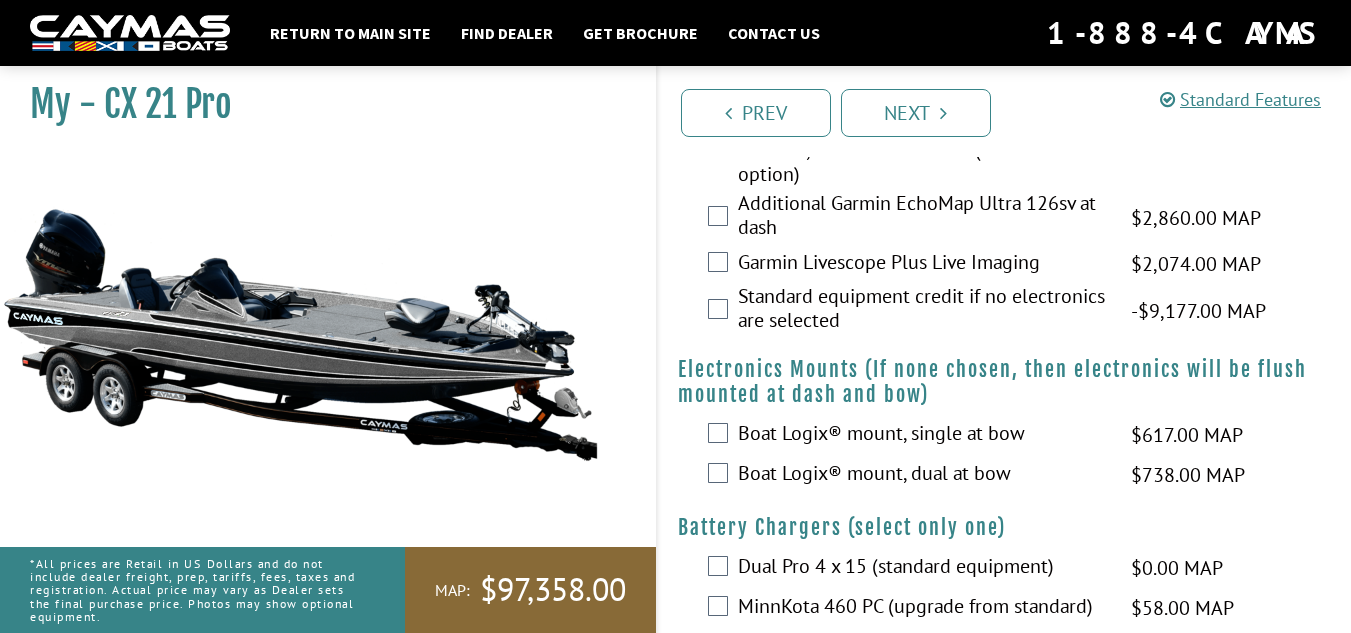 click on "Garmin Livescope Plus Live Imaging
$2,074.00 MAP
$2,448.00 MSRP" at bounding box center [1005, 264] 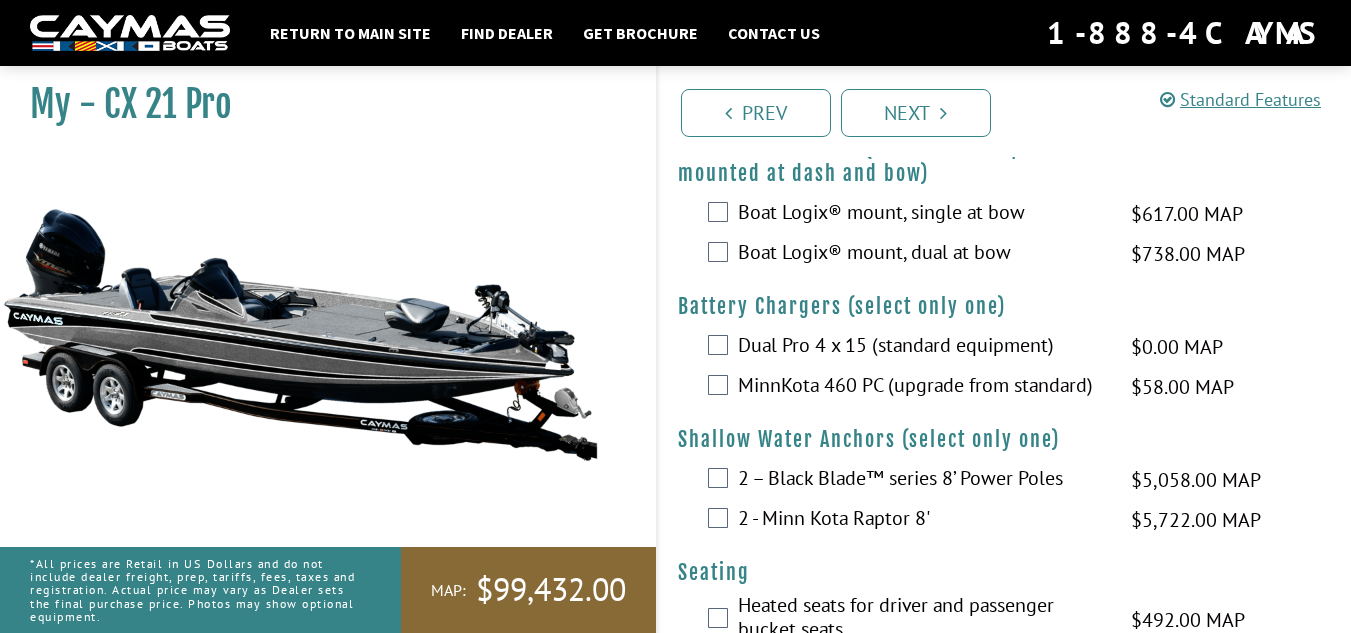 scroll, scrollTop: 1119, scrollLeft: 0, axis: vertical 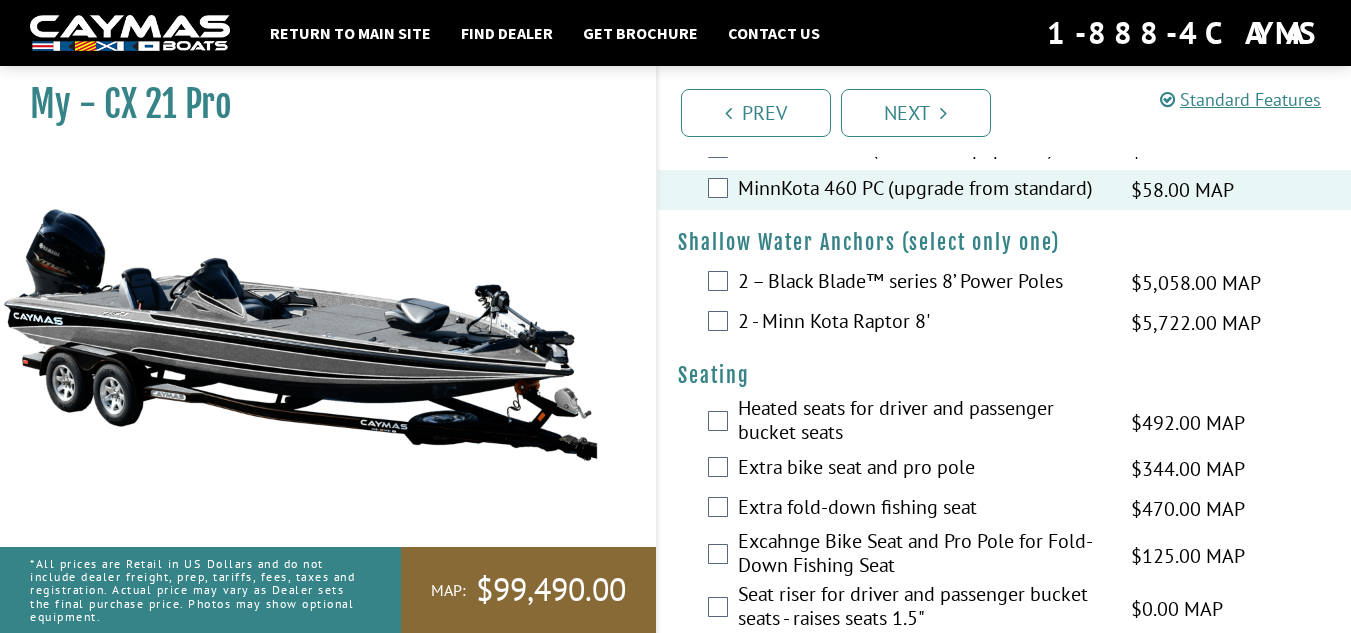 click on "2 - Minn Kota Raptor 8'
$5,722.00 MAP
$6,755.00 MSRP" at bounding box center [1005, 323] 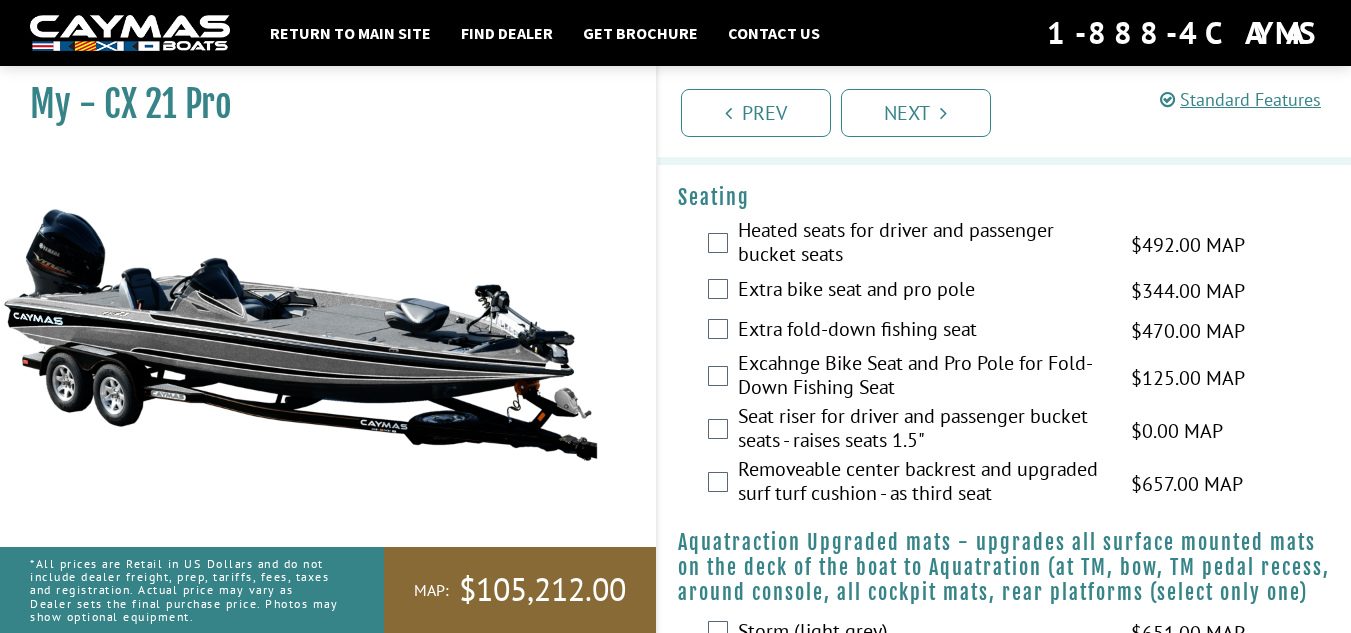 scroll, scrollTop: 1508, scrollLeft: 0, axis: vertical 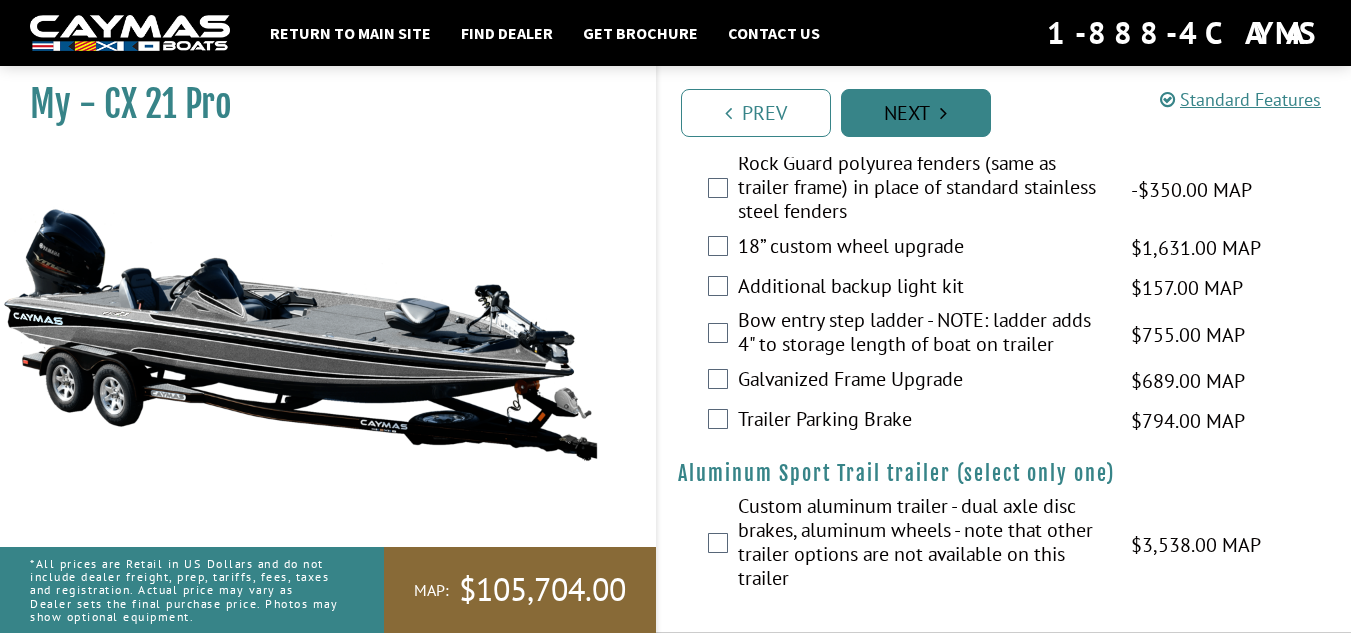 click on "Next" at bounding box center (916, 113) 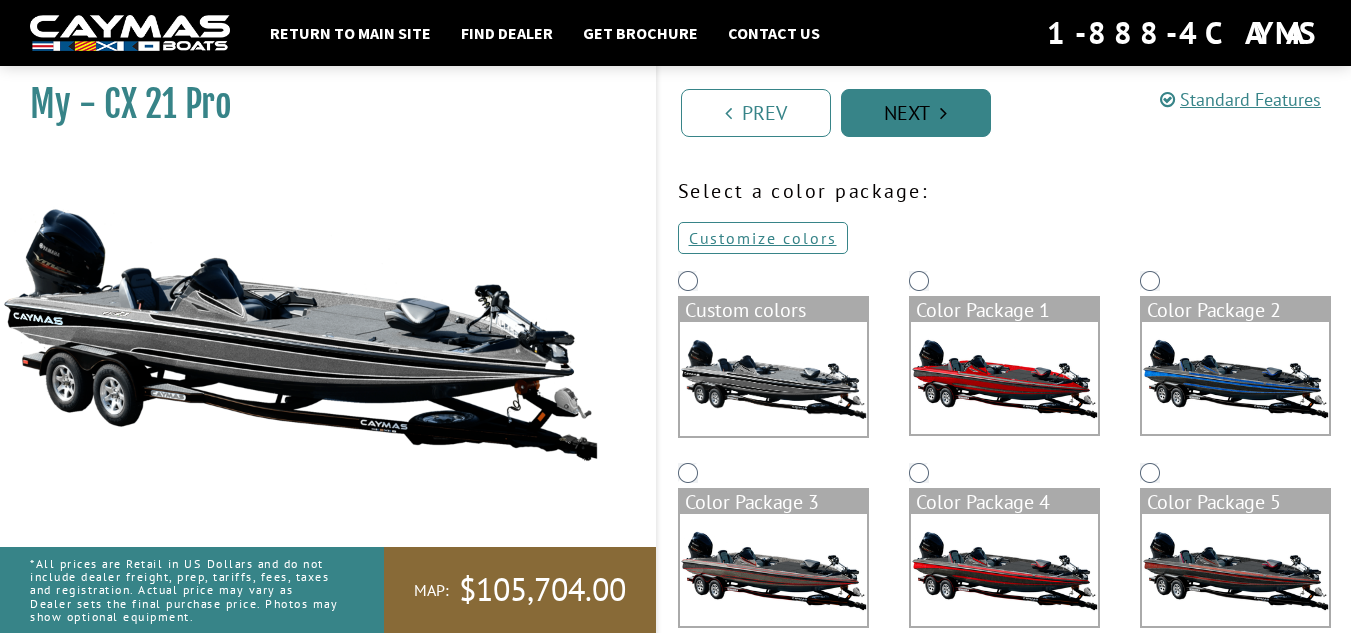 scroll, scrollTop: 0, scrollLeft: 0, axis: both 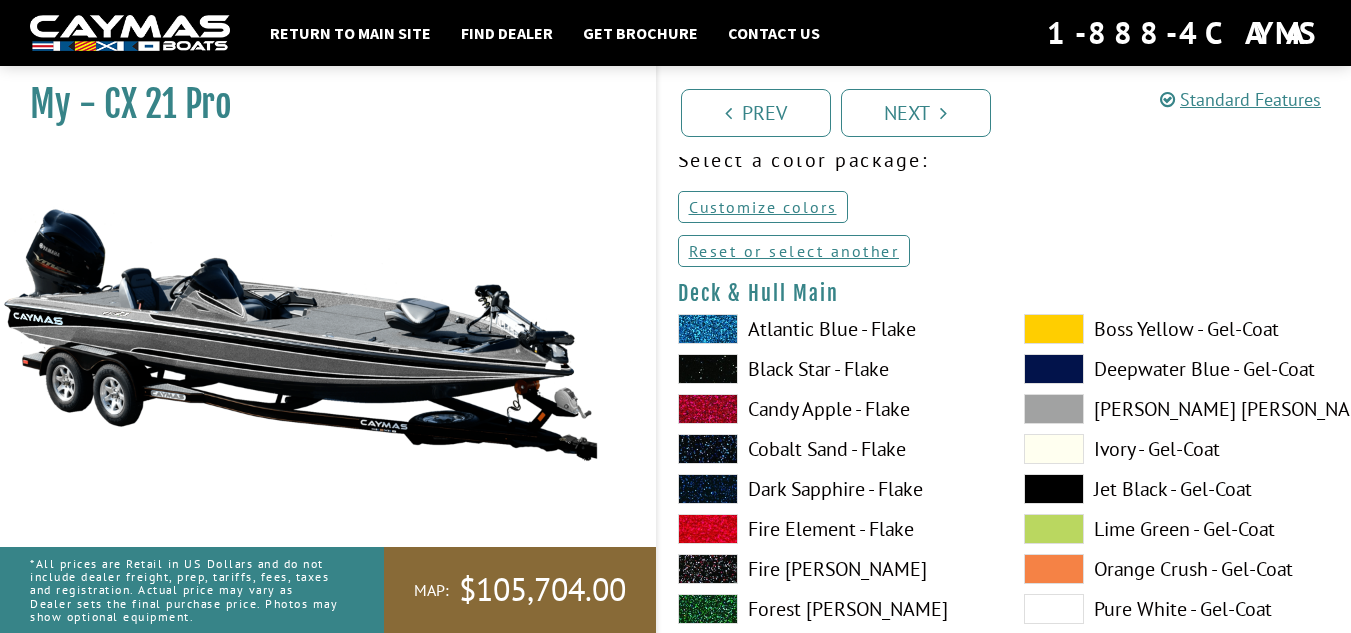 click on "Atlantic Blue - Flake" at bounding box center (831, 329) 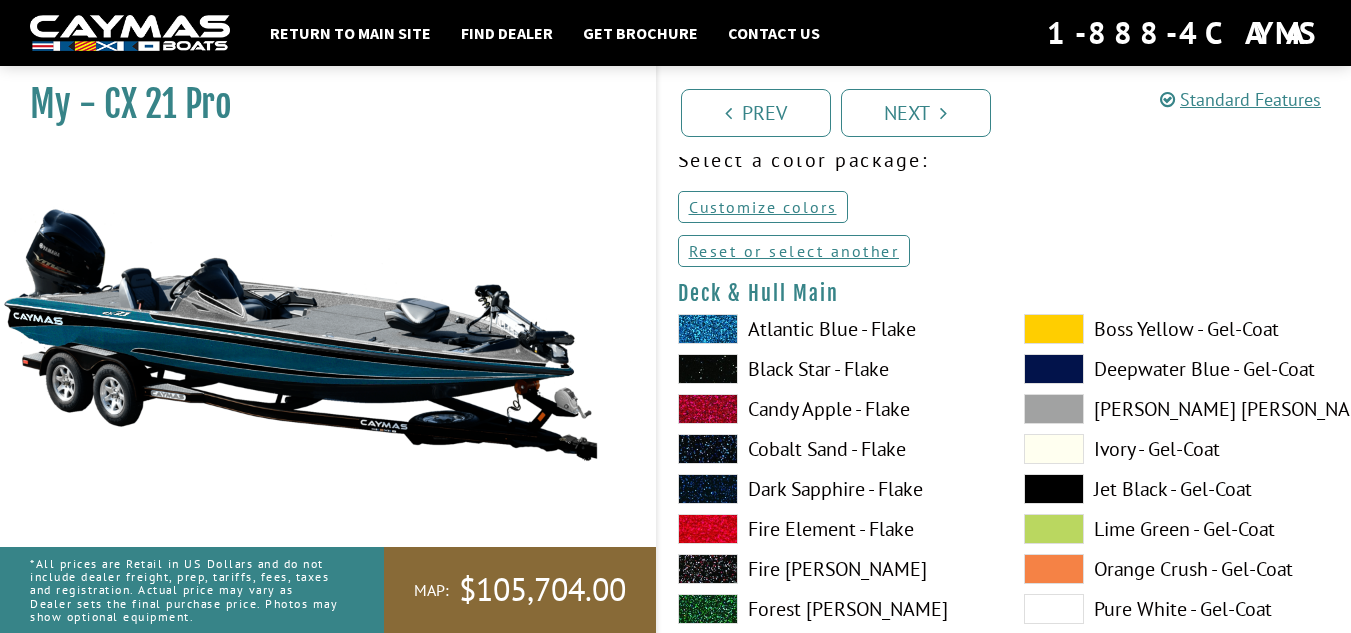 scroll, scrollTop: 303, scrollLeft: 0, axis: vertical 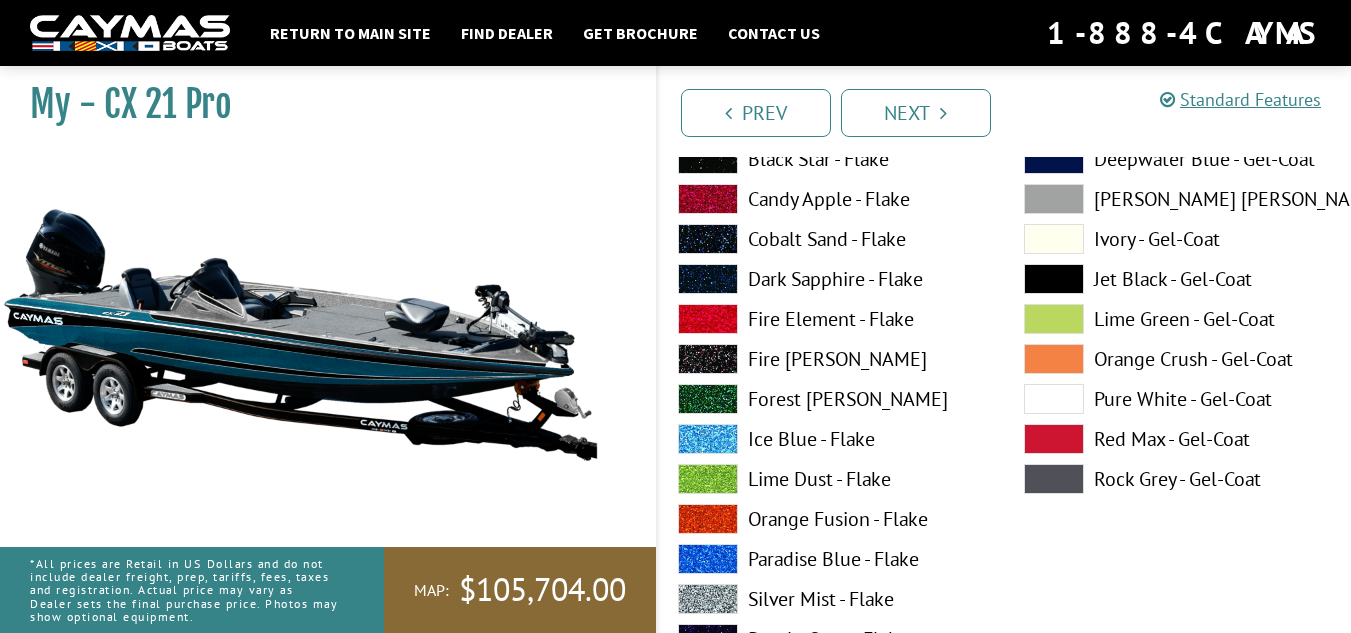 click on "Ice Blue - Flake" at bounding box center [831, 439] 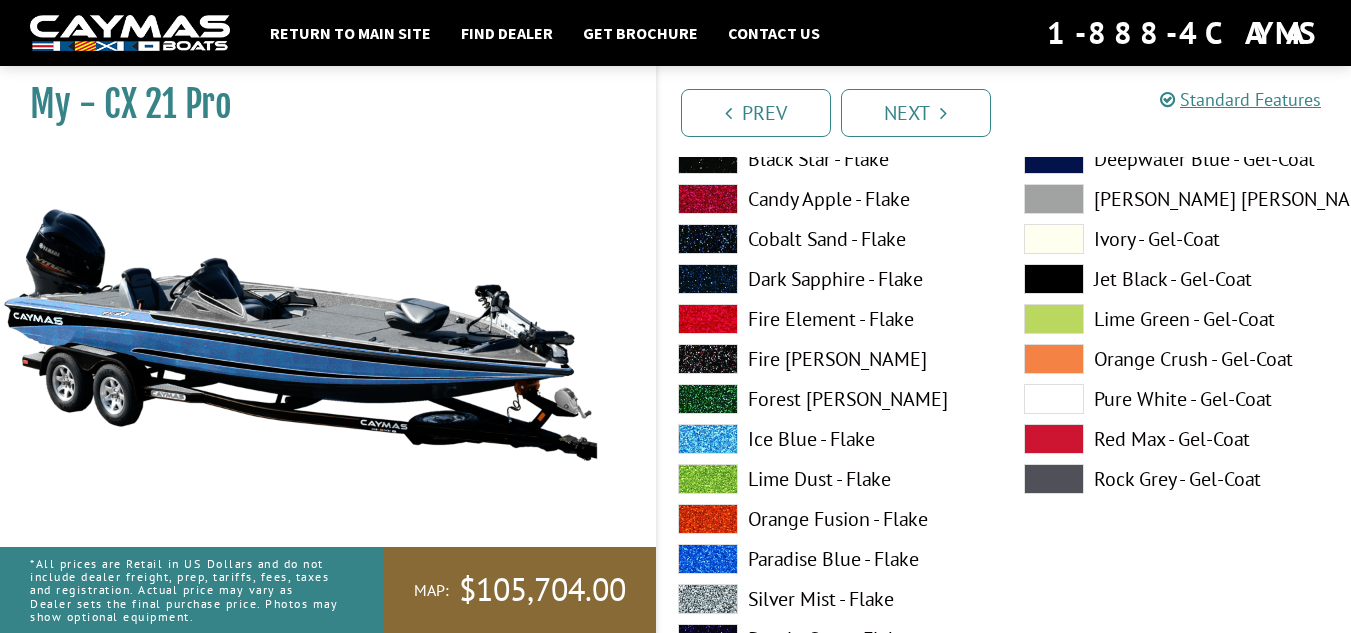 click on "Atlantic Blue - Flake
Black Star - Flake
Candy Apple - Flake
Cobalt Sand - Flake
Dark Sapphire - Flake" at bounding box center [831, 484] 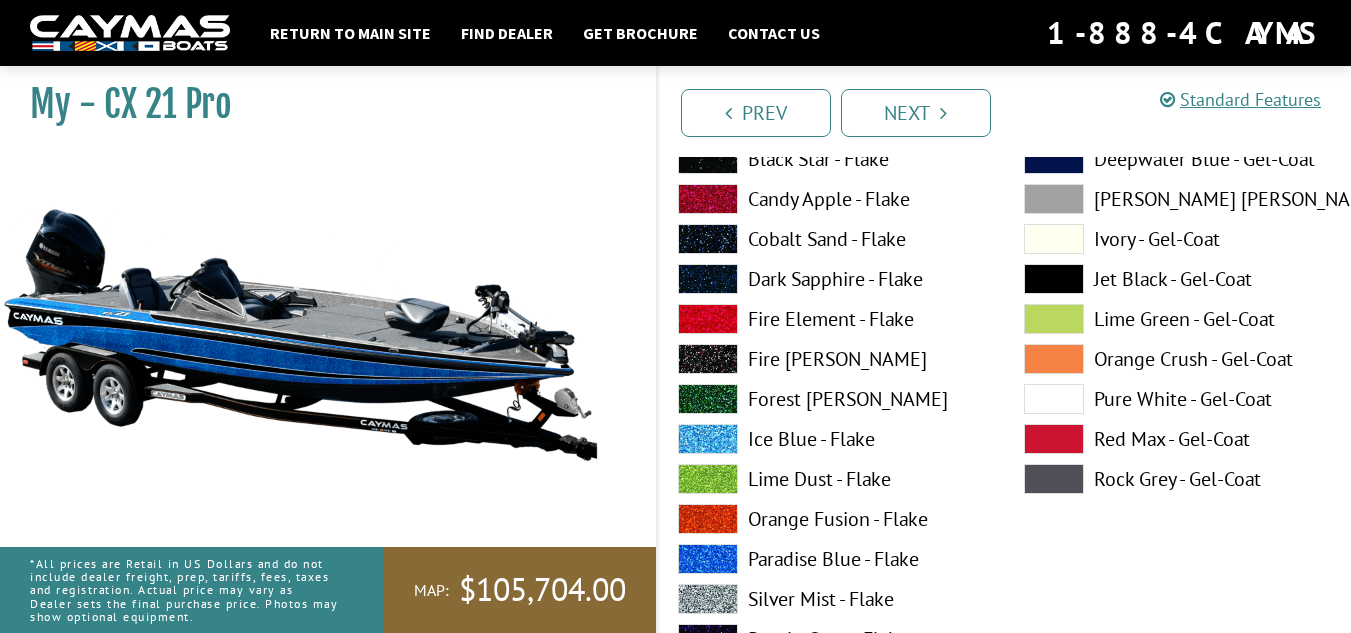 click on "Cobalt Sand - Flake" at bounding box center [831, 239] 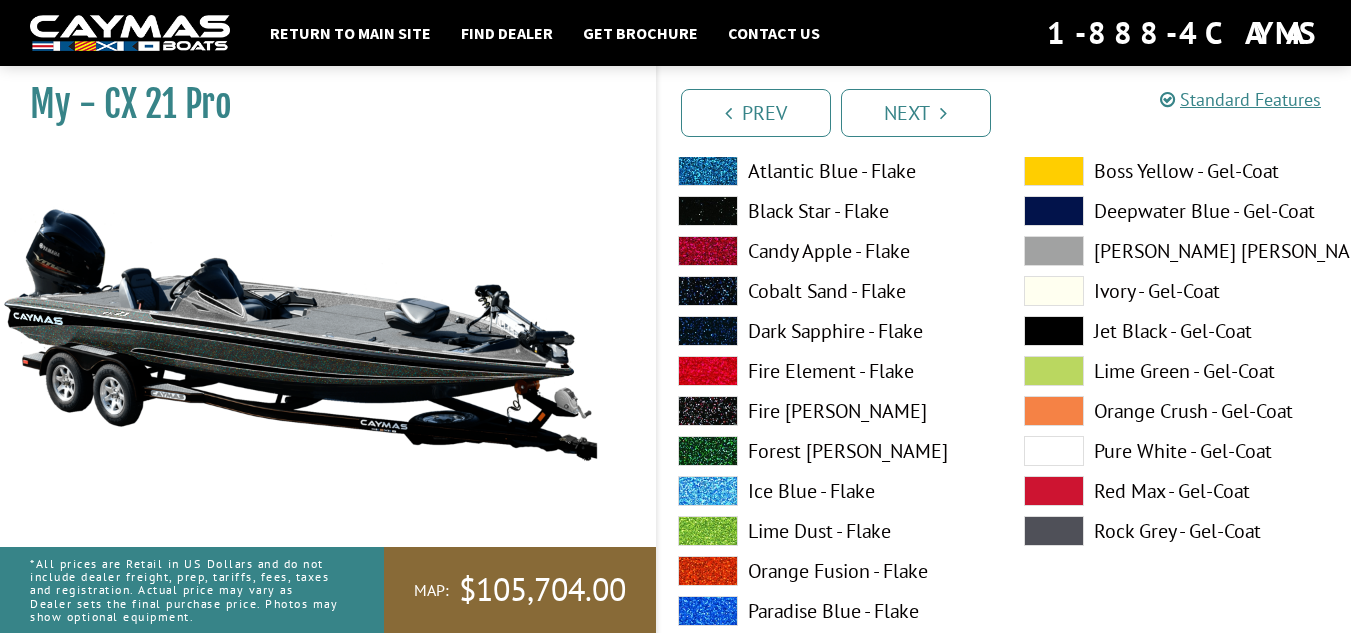 scroll, scrollTop: 253, scrollLeft: 0, axis: vertical 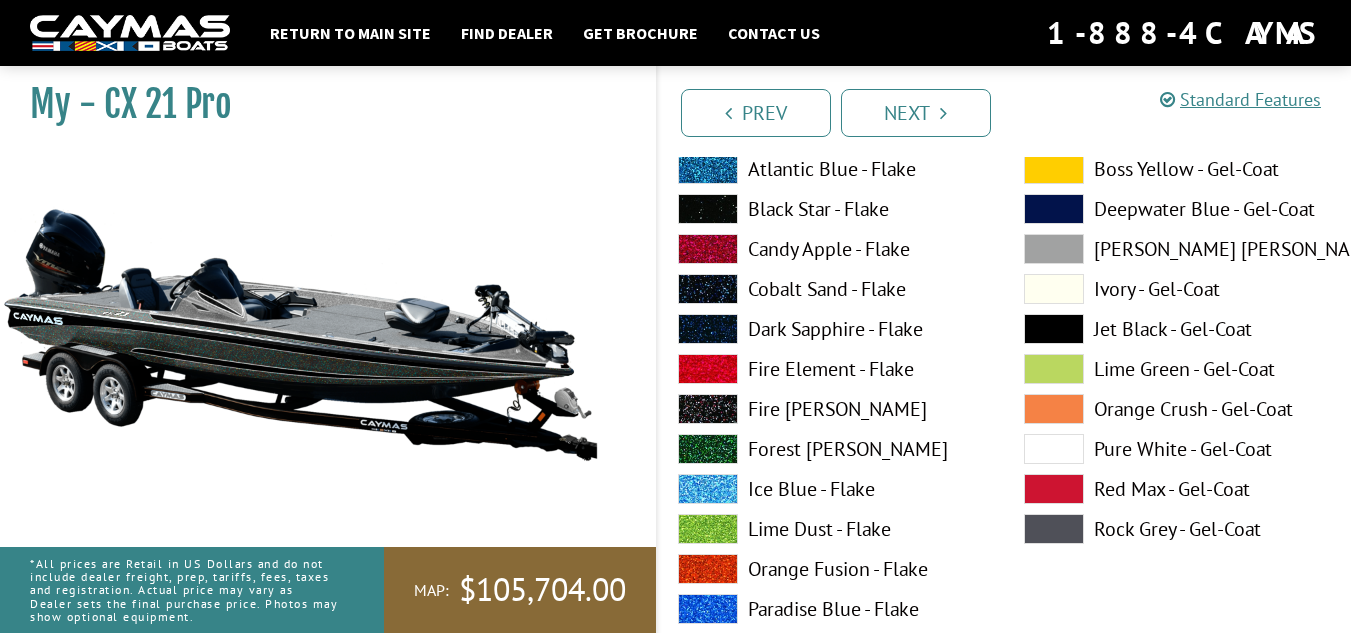 click on "[PERSON_NAME] [PERSON_NAME] - Gel-Coat" at bounding box center (1177, 249) 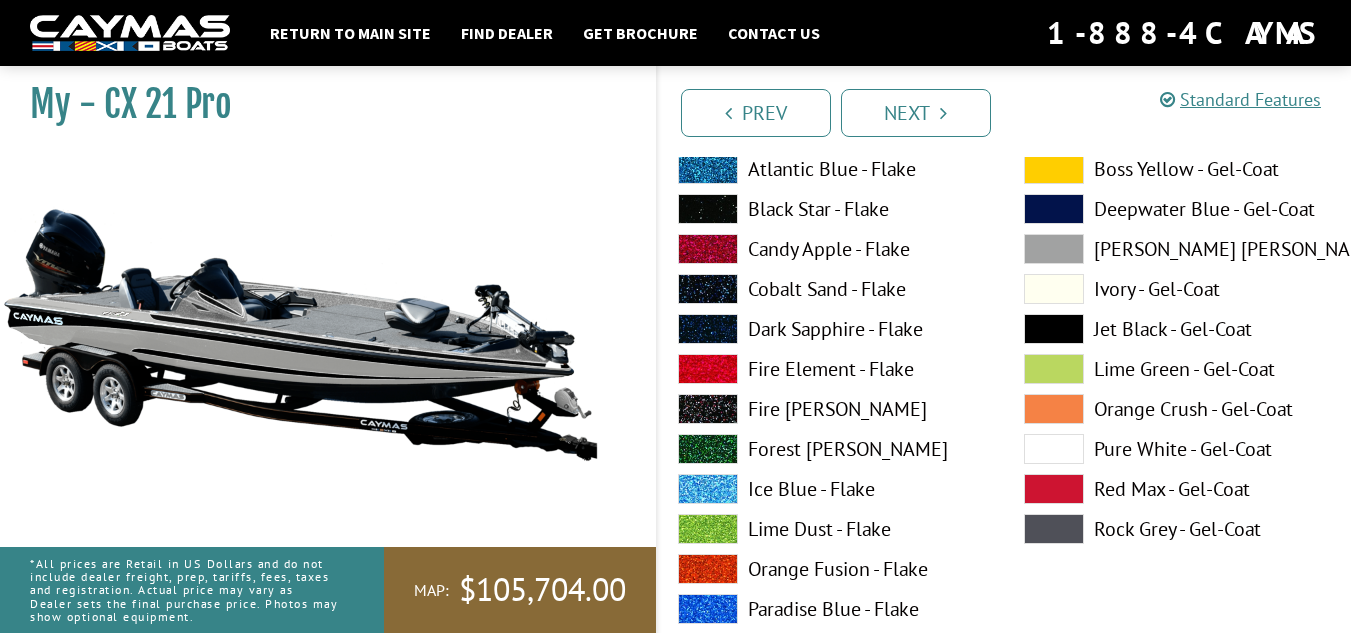 click on "Rock Grey - Gel-Coat" at bounding box center (1177, 529) 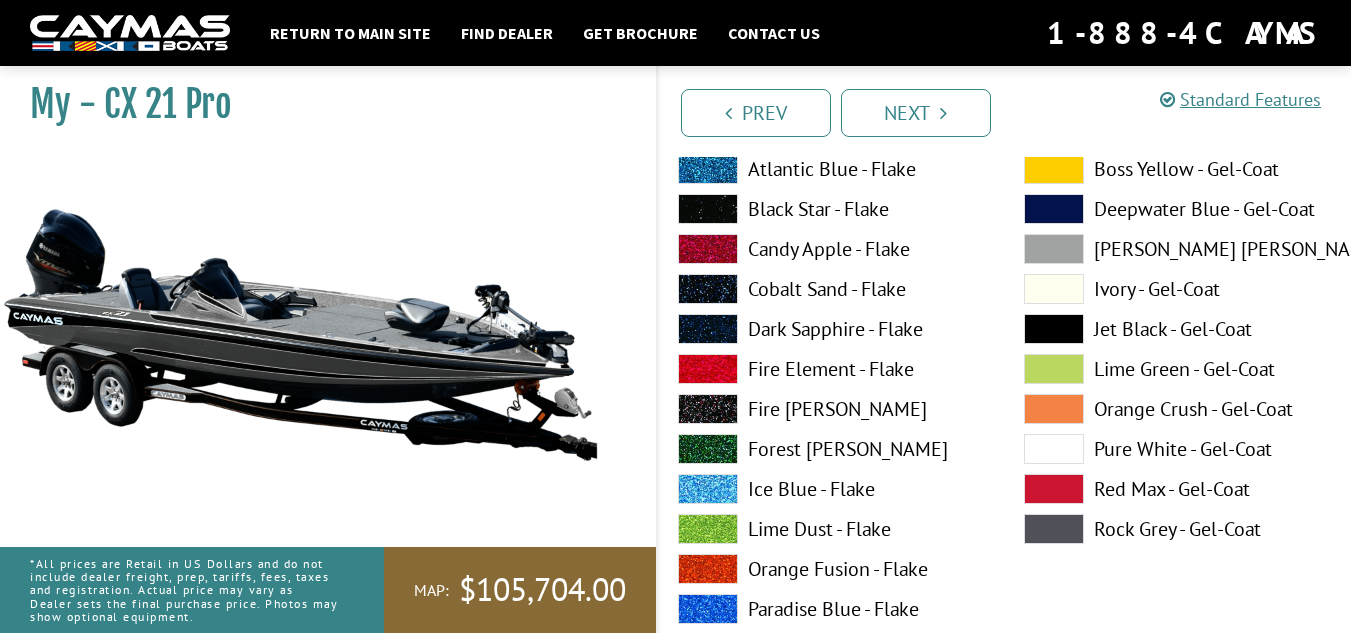 click on "Black Star - Flake" at bounding box center (831, 209) 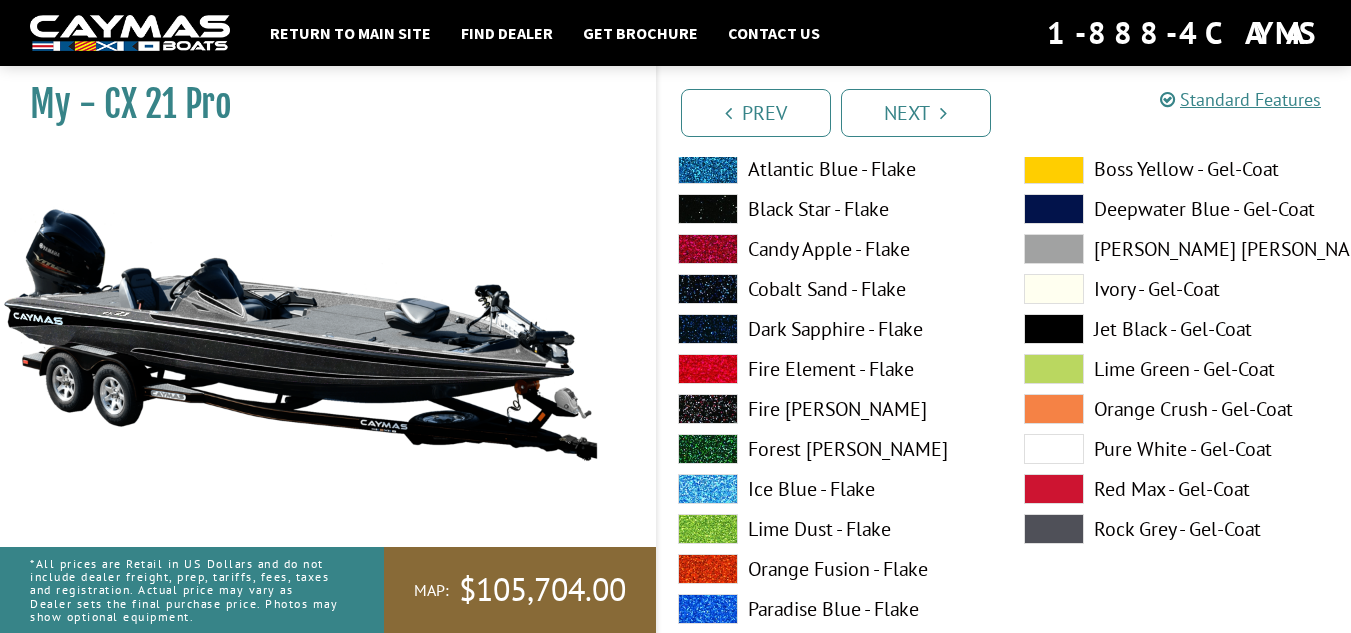 click on "Black Star - Flake" at bounding box center [831, 209] 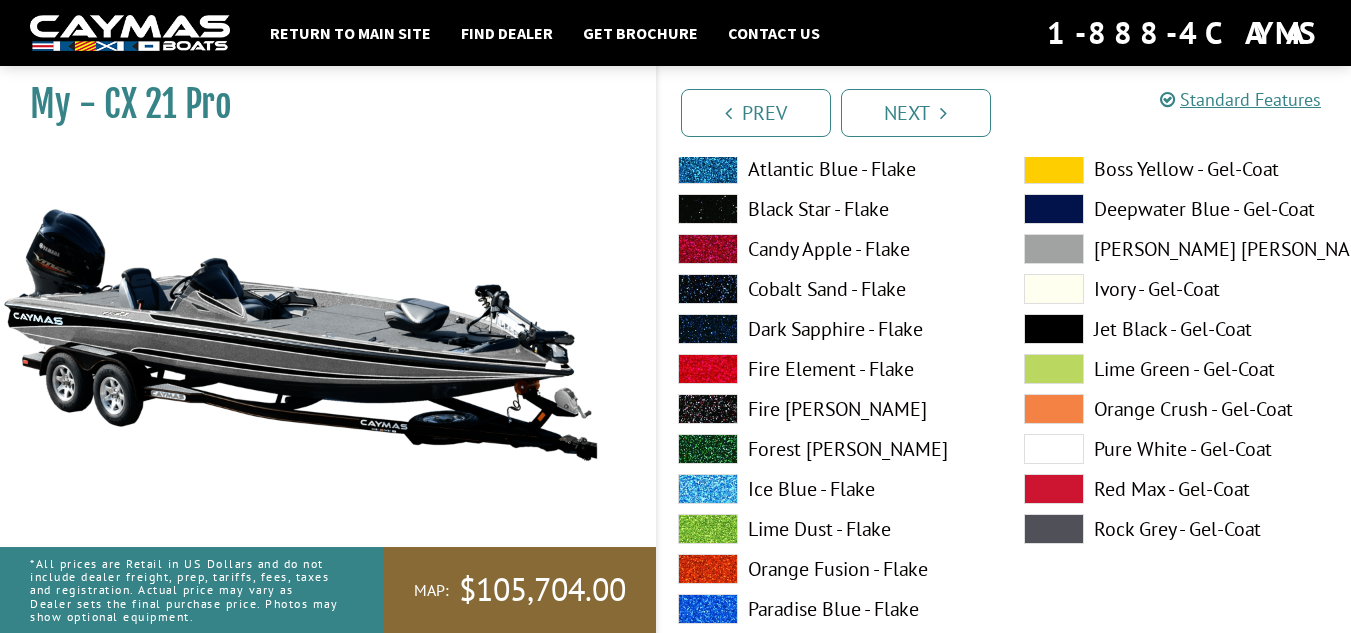click on "Black Star - Flake" at bounding box center [831, 209] 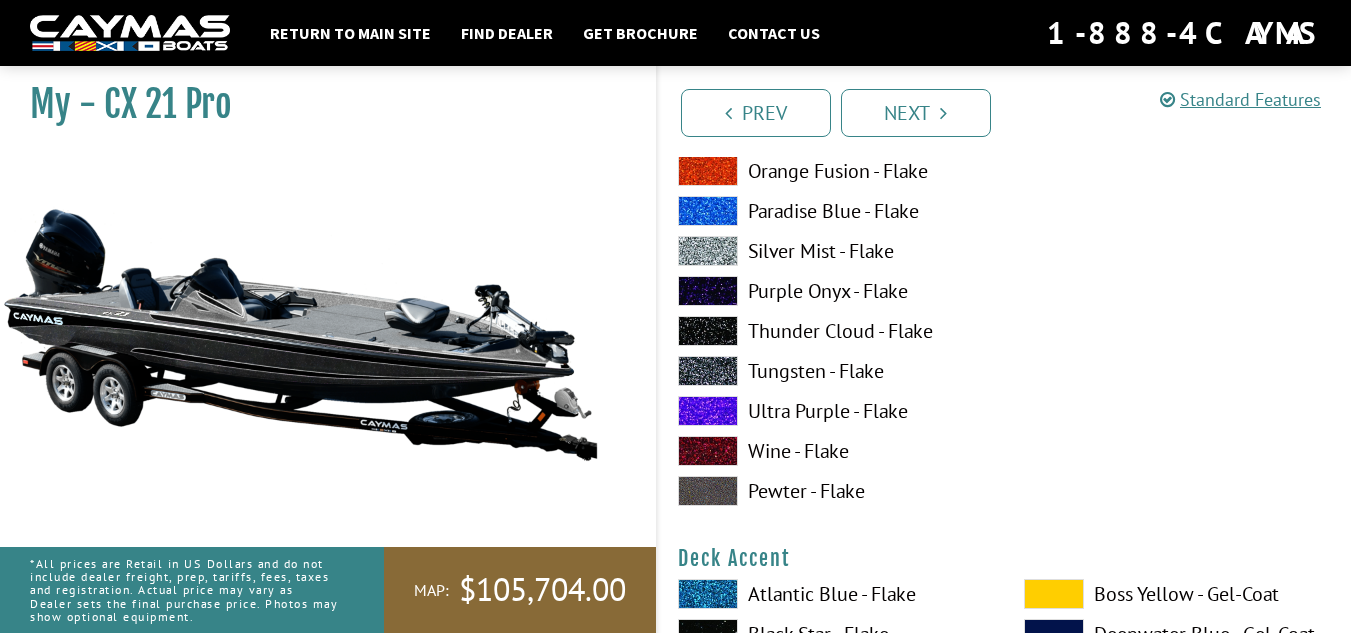 scroll, scrollTop: 1012, scrollLeft: 0, axis: vertical 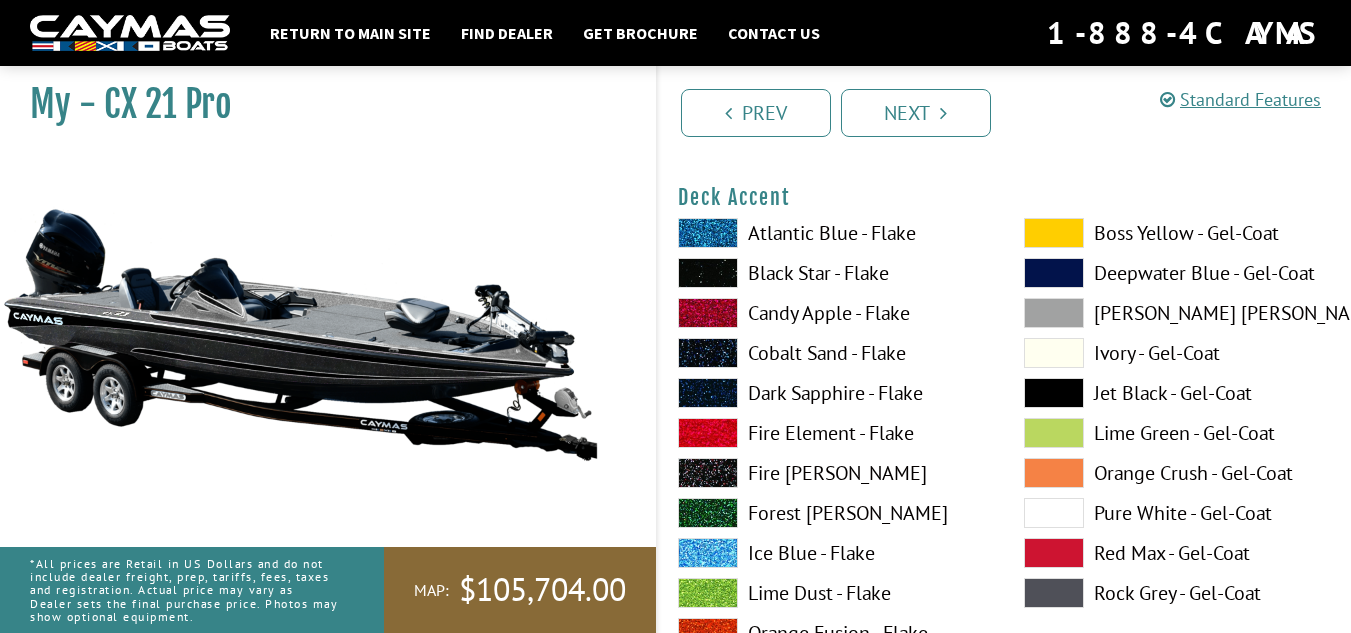 click on "Black Star - Flake" at bounding box center [831, 273] 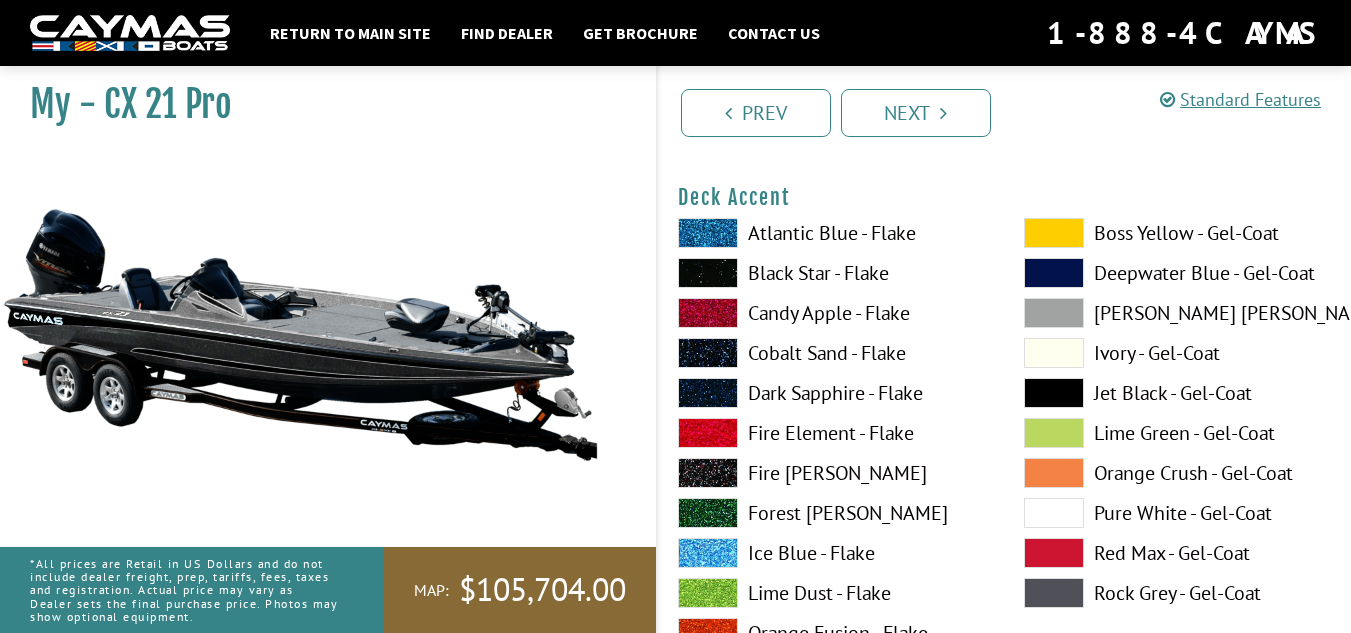 click on "Boss Yellow - Gel-Coat" at bounding box center (1177, 233) 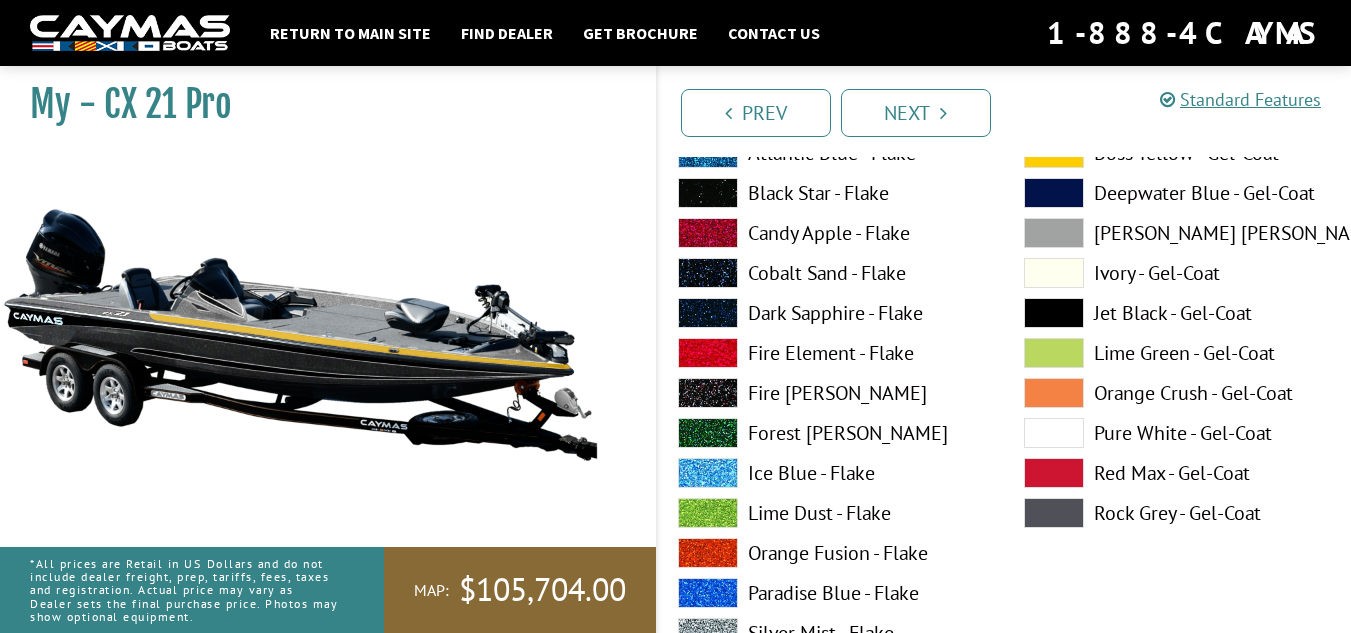 scroll, scrollTop: 1113, scrollLeft: 0, axis: vertical 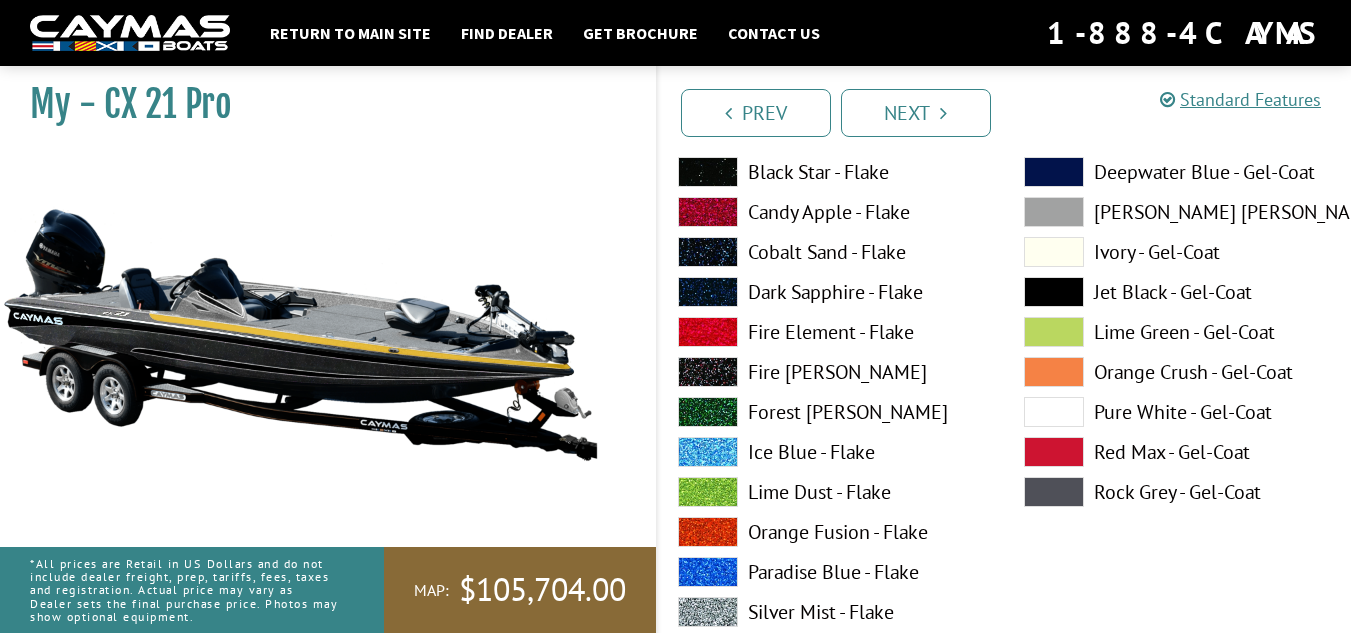 click on "Paradise Blue - Flake" at bounding box center (831, 572) 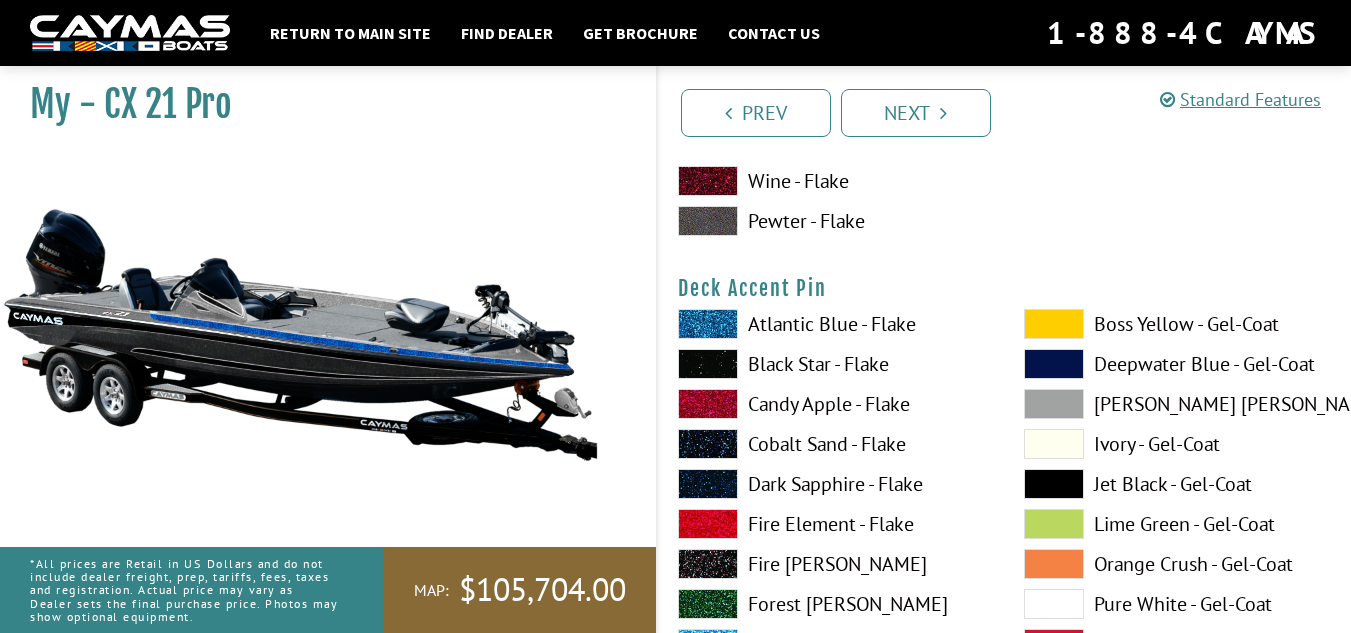 scroll, scrollTop: 1745, scrollLeft: 0, axis: vertical 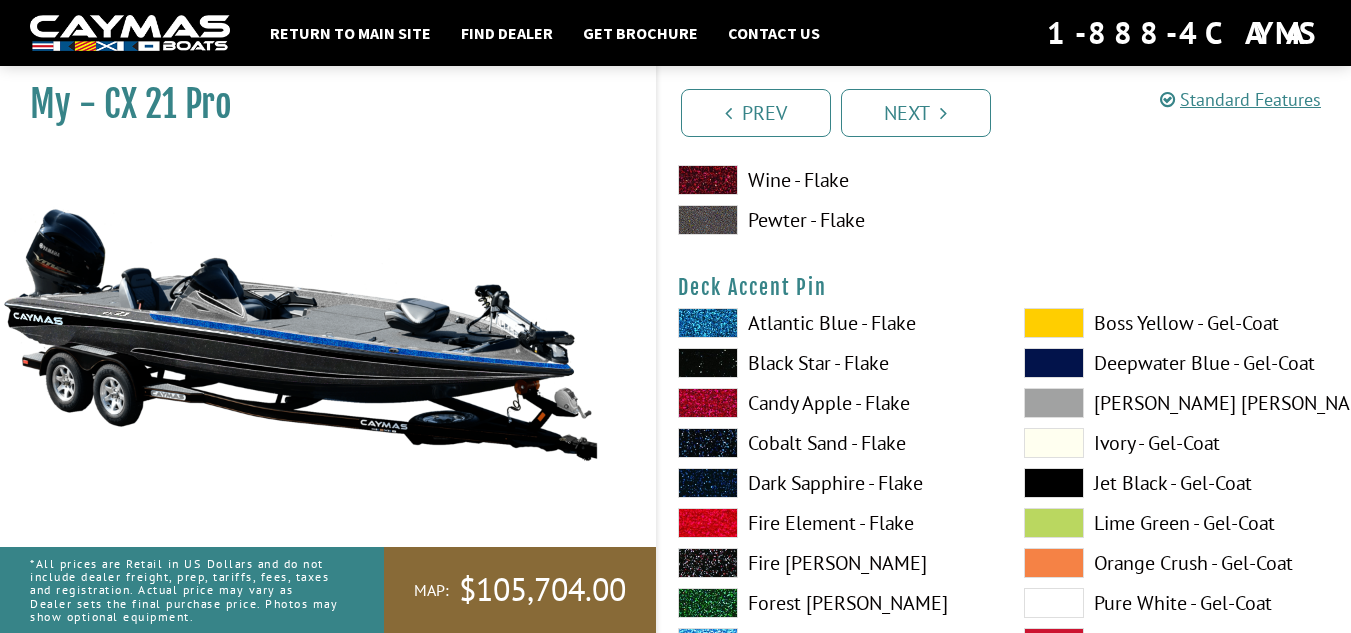 click on "Atlantic Blue - Flake" at bounding box center (831, 323) 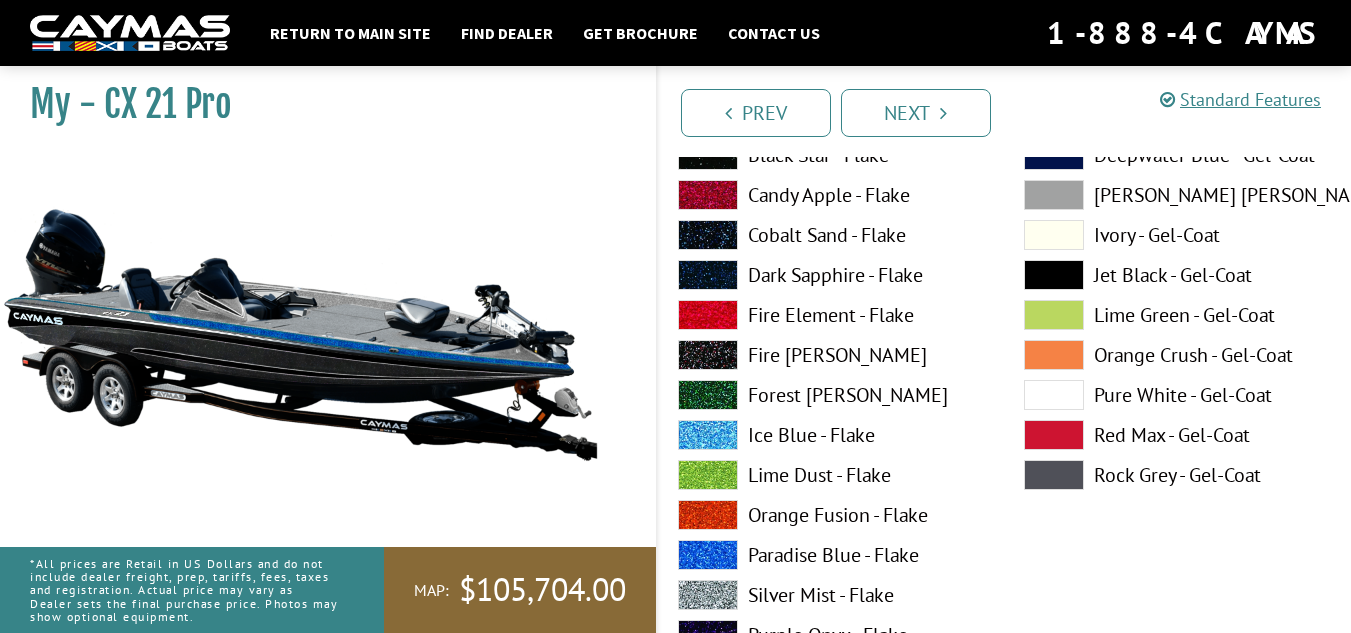 scroll, scrollTop: 1954, scrollLeft: 0, axis: vertical 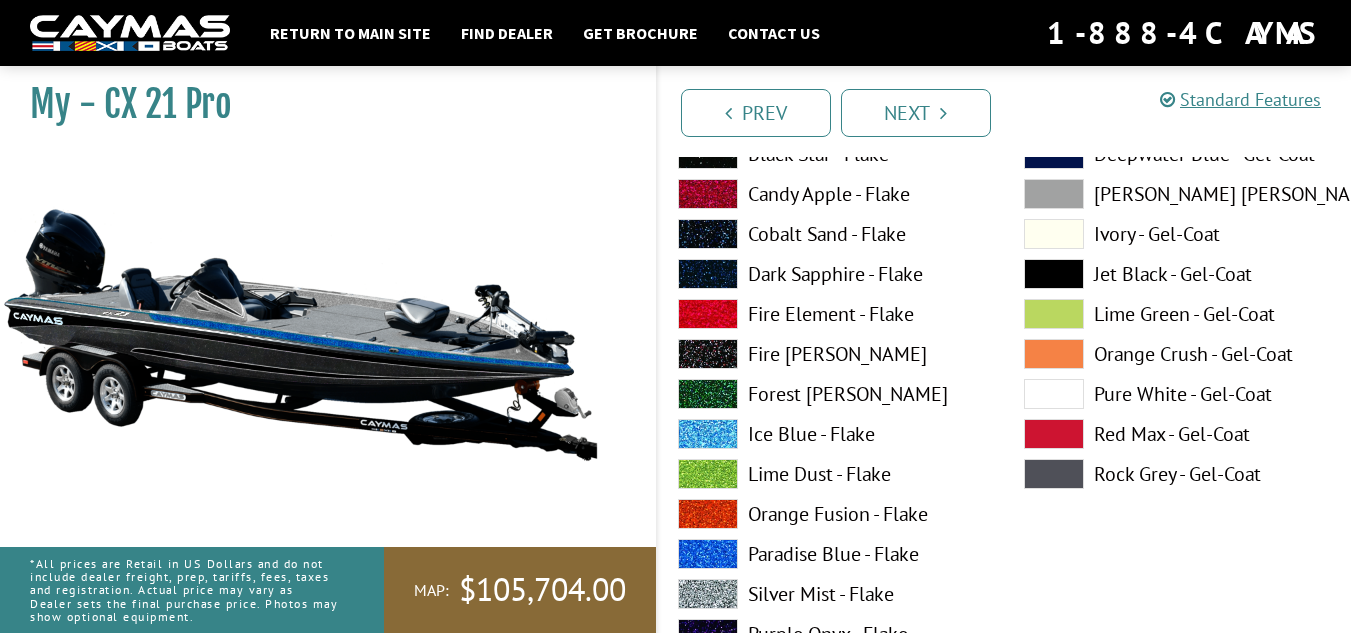 click on "Paradise Blue - Flake" at bounding box center [831, 554] 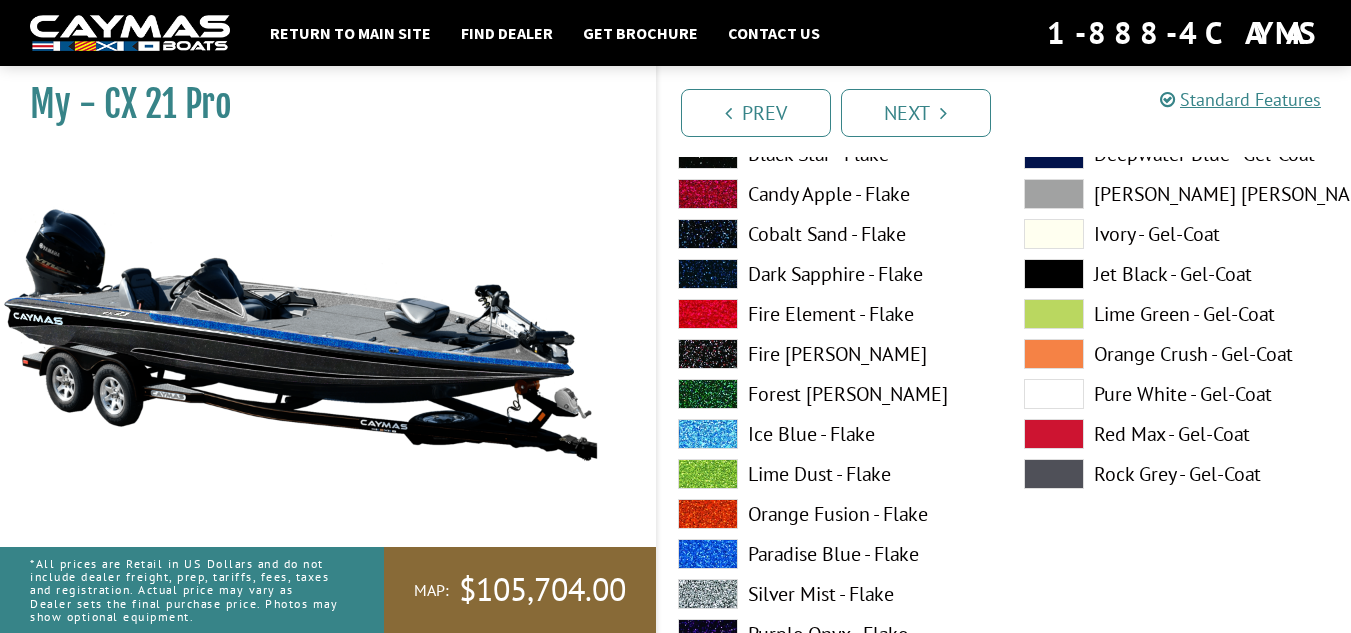 click on "Lime Dust - Flake" at bounding box center (831, 474) 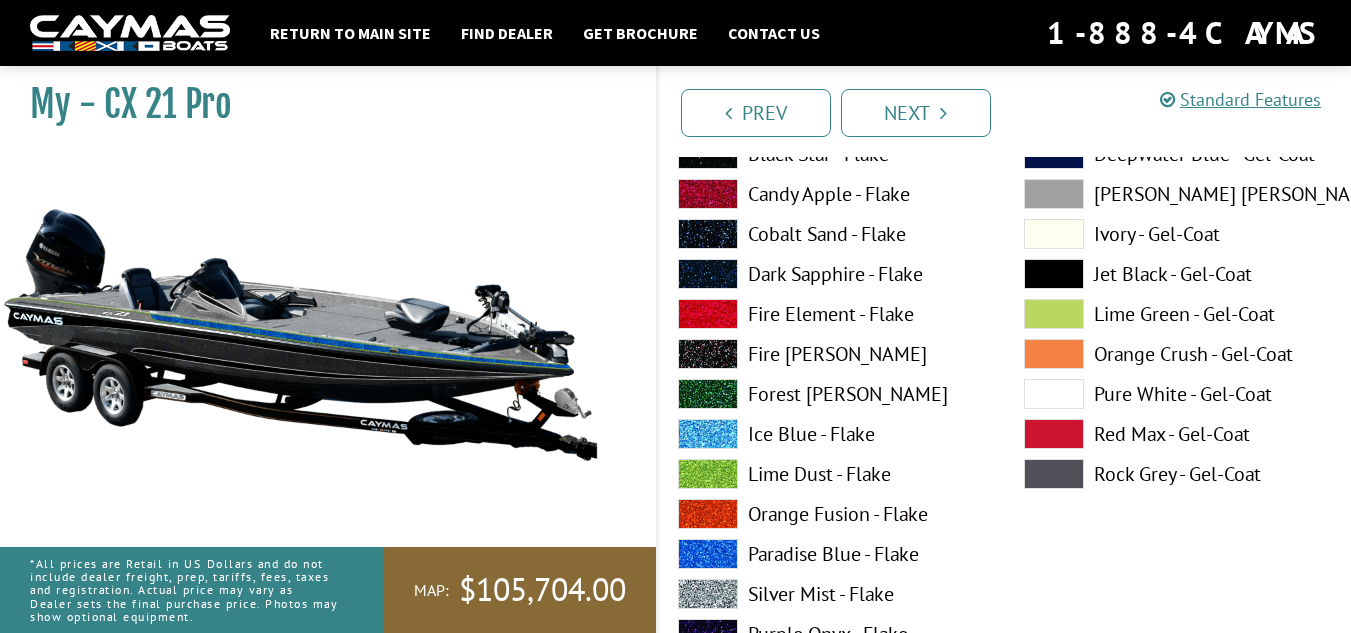 click on "Fire [PERSON_NAME]" at bounding box center (831, 354) 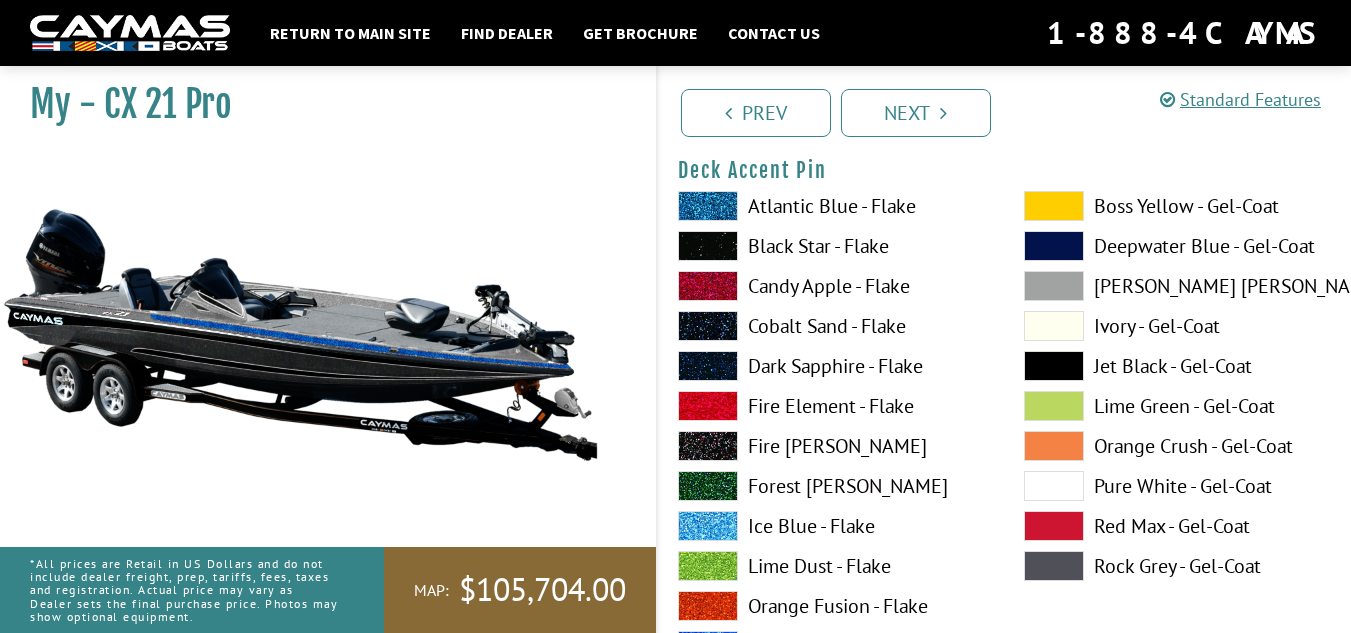 scroll, scrollTop: 1863, scrollLeft: 0, axis: vertical 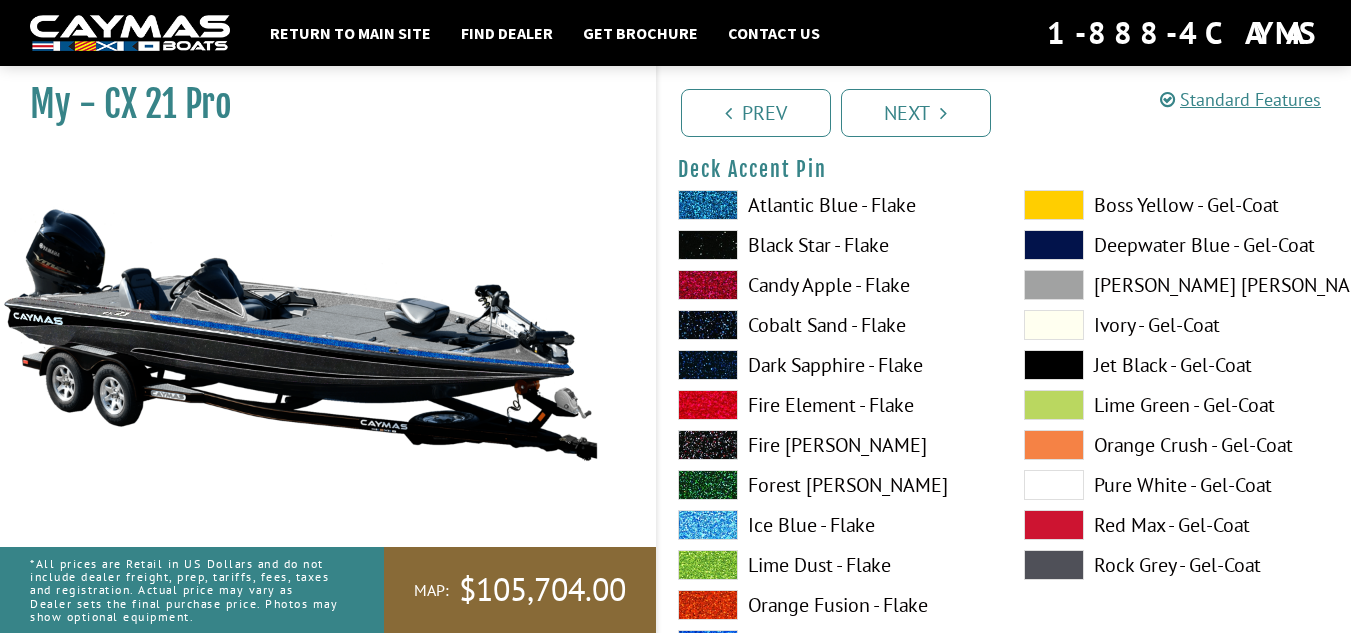 click on "Rock Grey - Gel-Coat" at bounding box center (1177, 565) 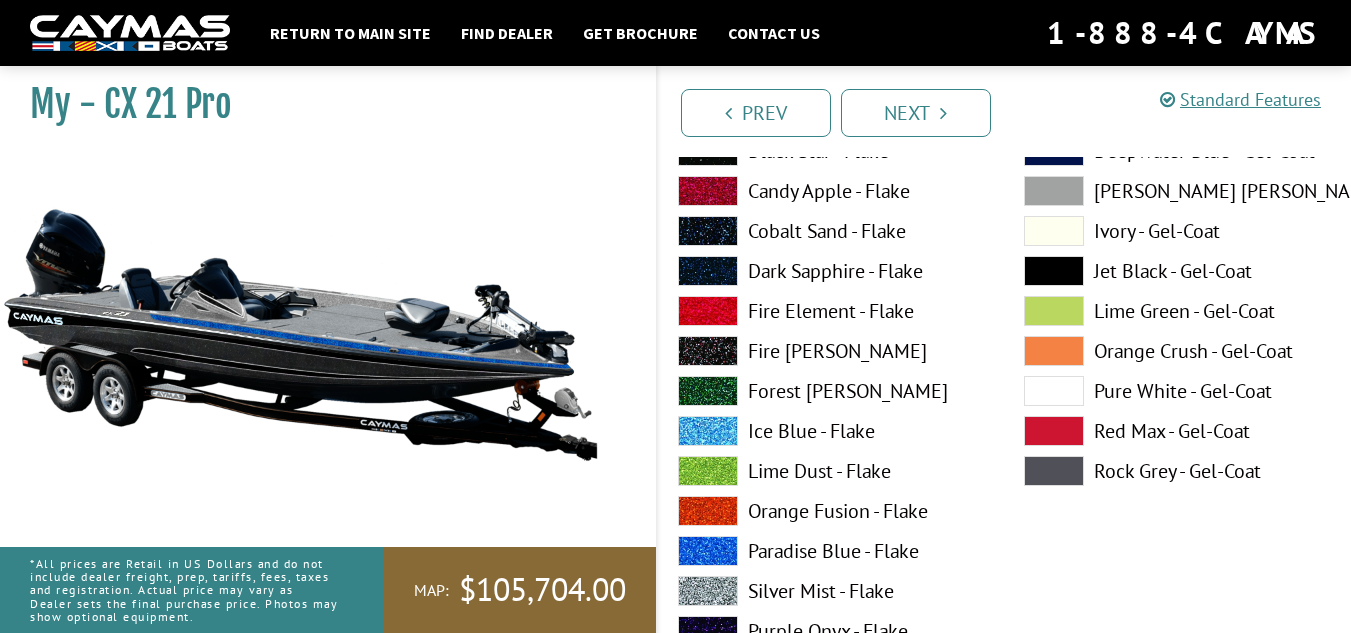 scroll, scrollTop: 2782, scrollLeft: 0, axis: vertical 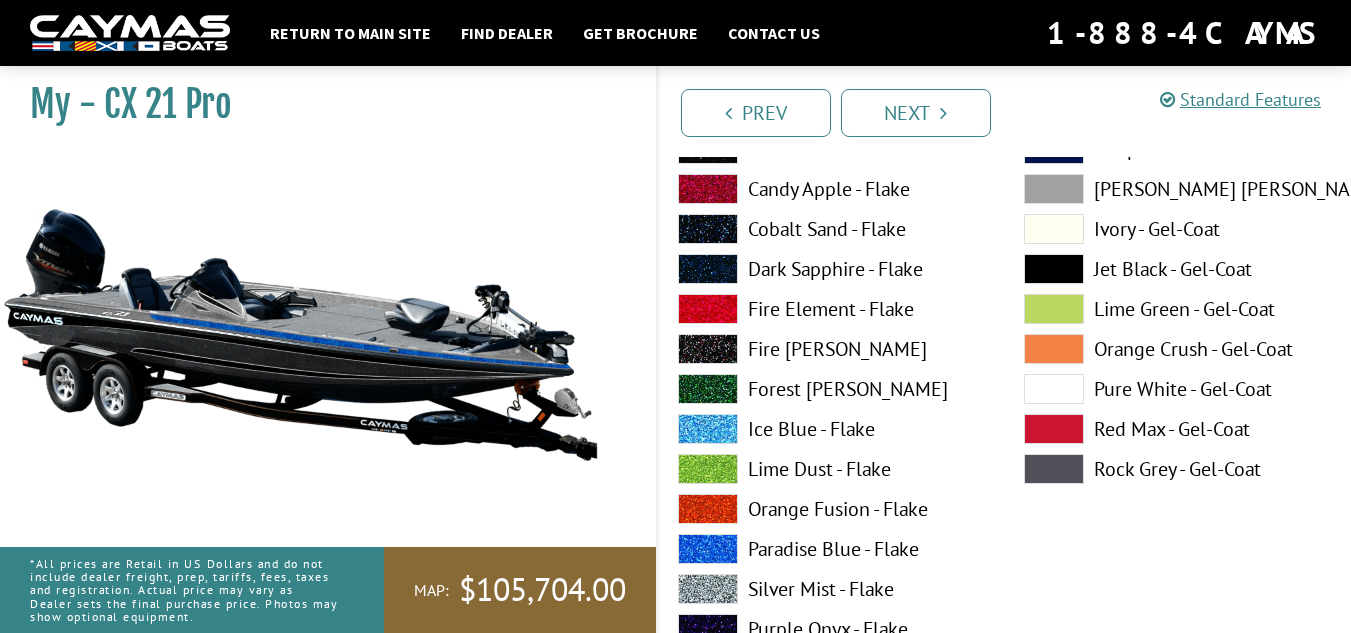 click on "Paradise Blue - Flake" at bounding box center (831, 549) 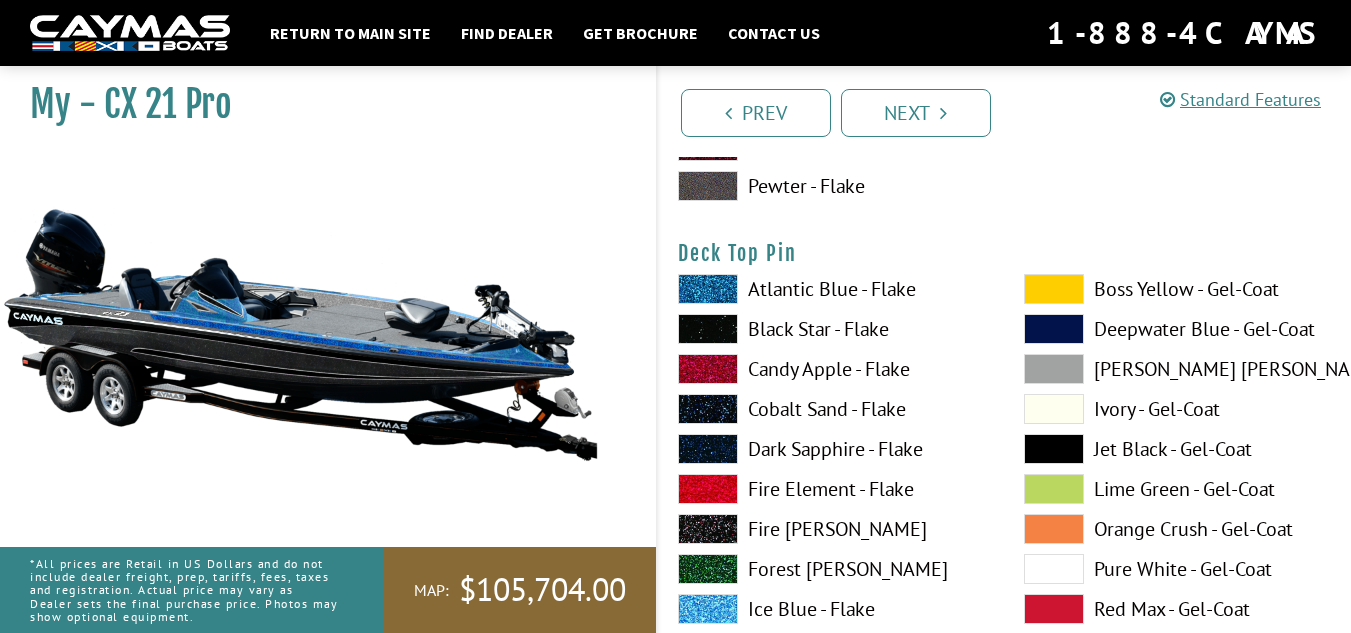 scroll, scrollTop: 3426, scrollLeft: 0, axis: vertical 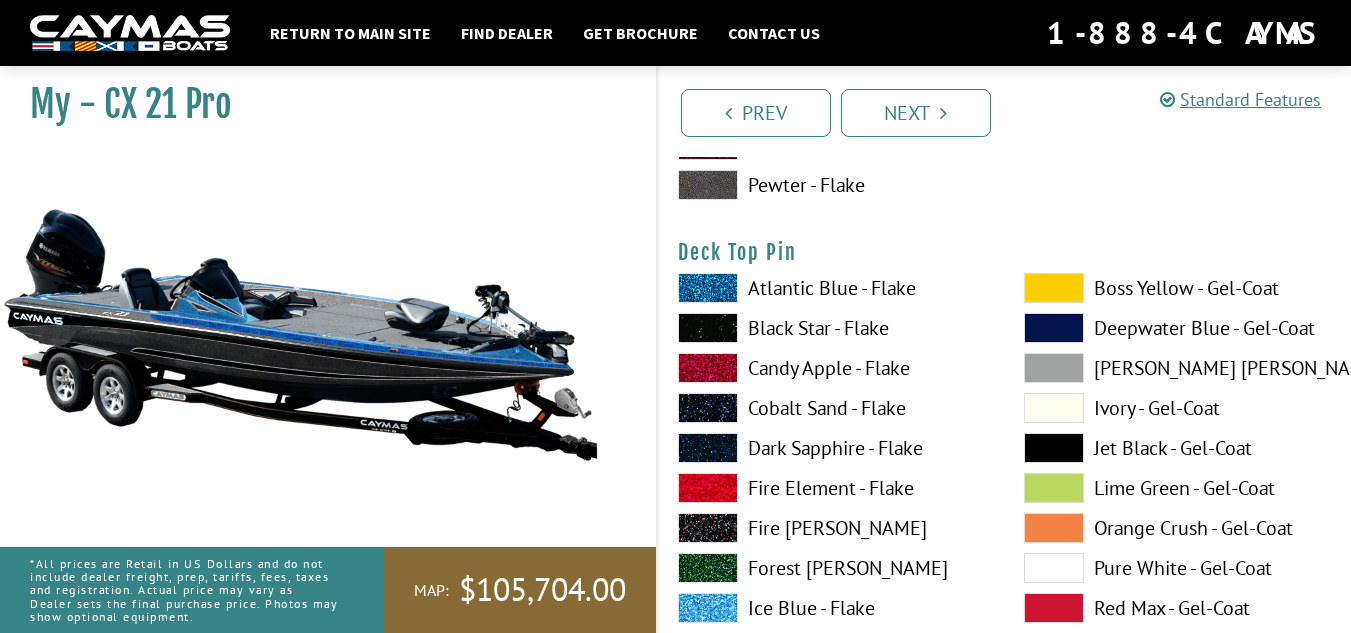 click on "Black Star - Flake" at bounding box center [831, 328] 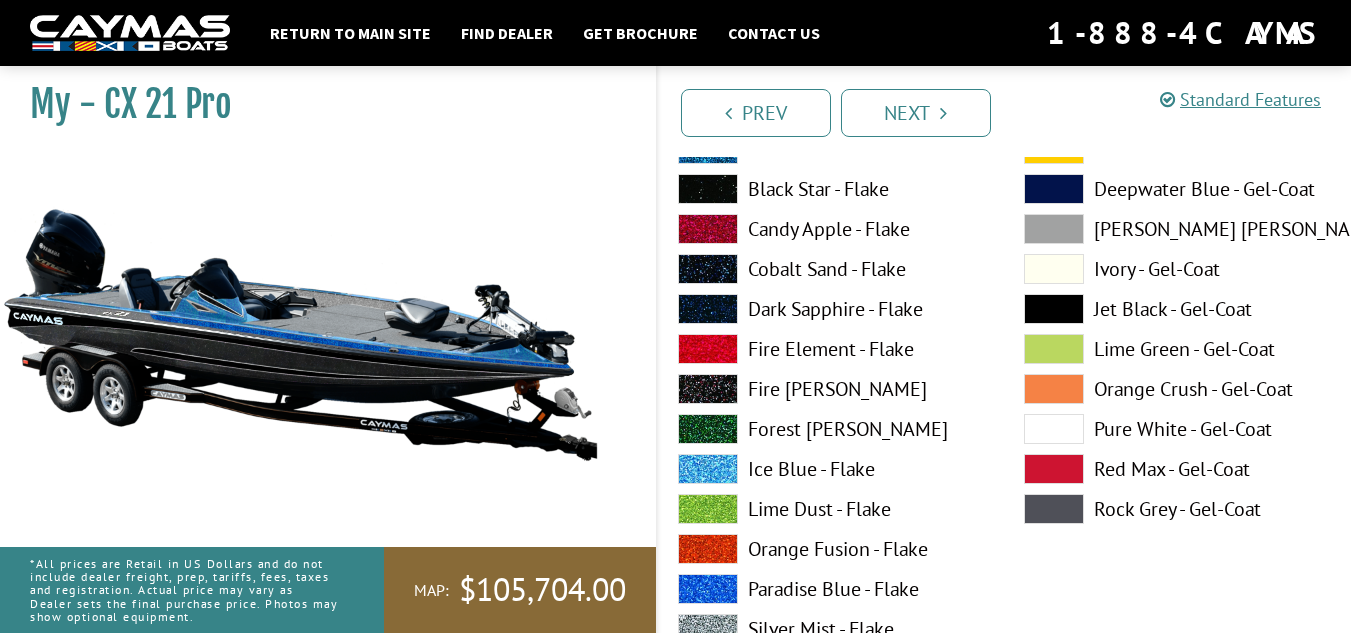 scroll, scrollTop: 4389, scrollLeft: 0, axis: vertical 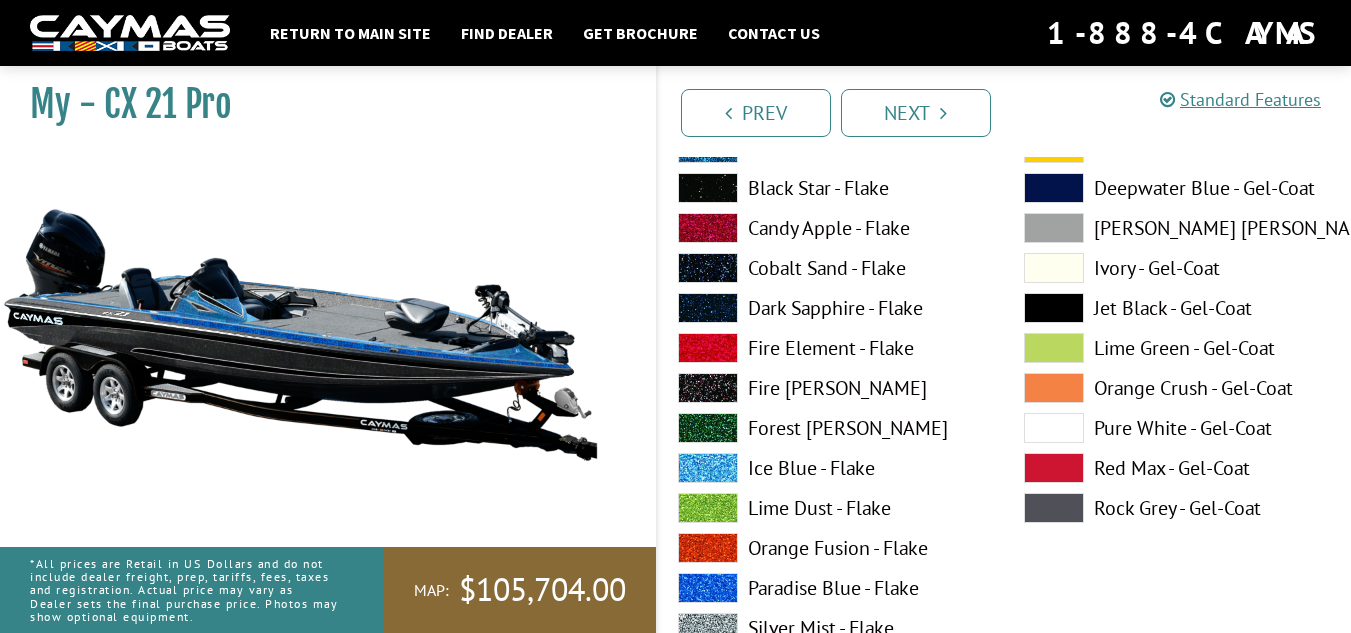 click on "Paradise Blue - Flake" at bounding box center (831, 588) 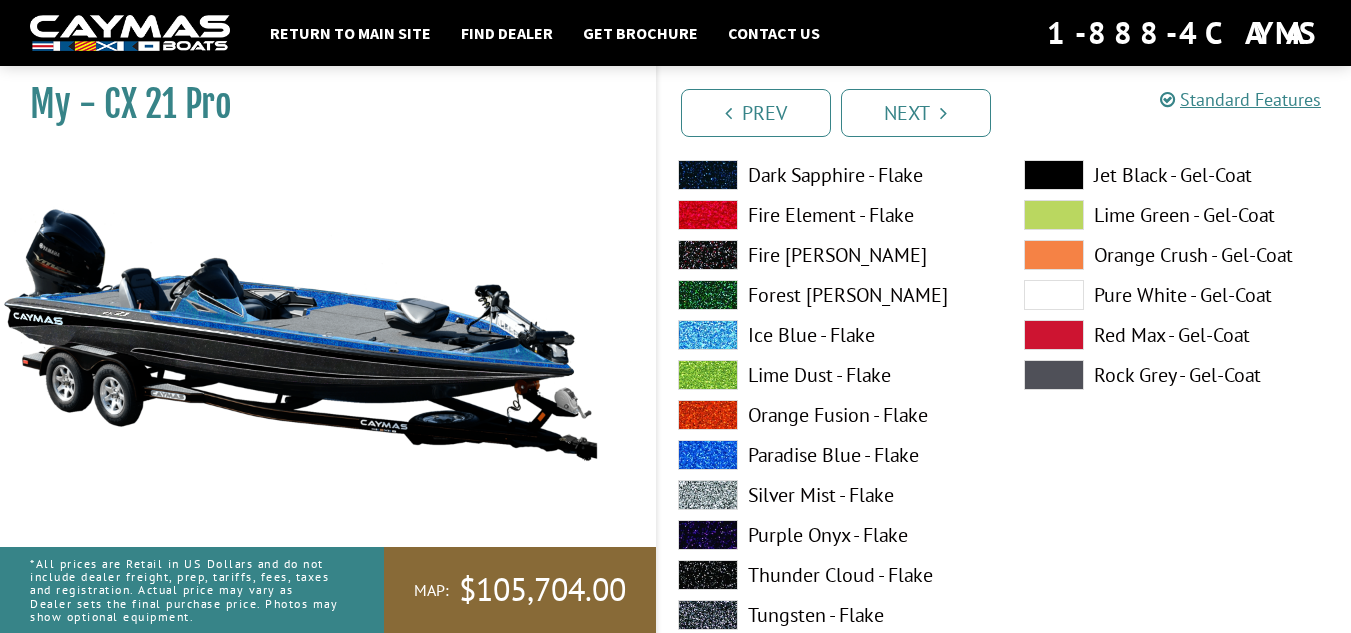 scroll, scrollTop: 5346, scrollLeft: 0, axis: vertical 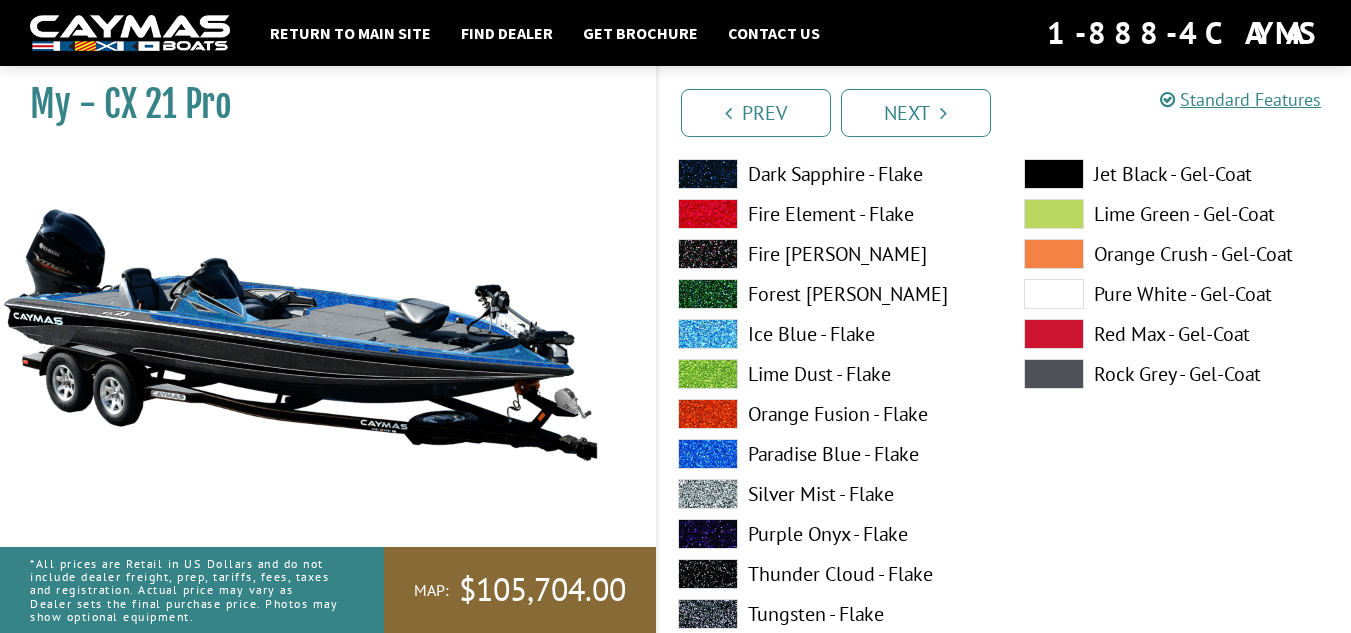 click on "Paradise Blue - Flake" at bounding box center [831, 454] 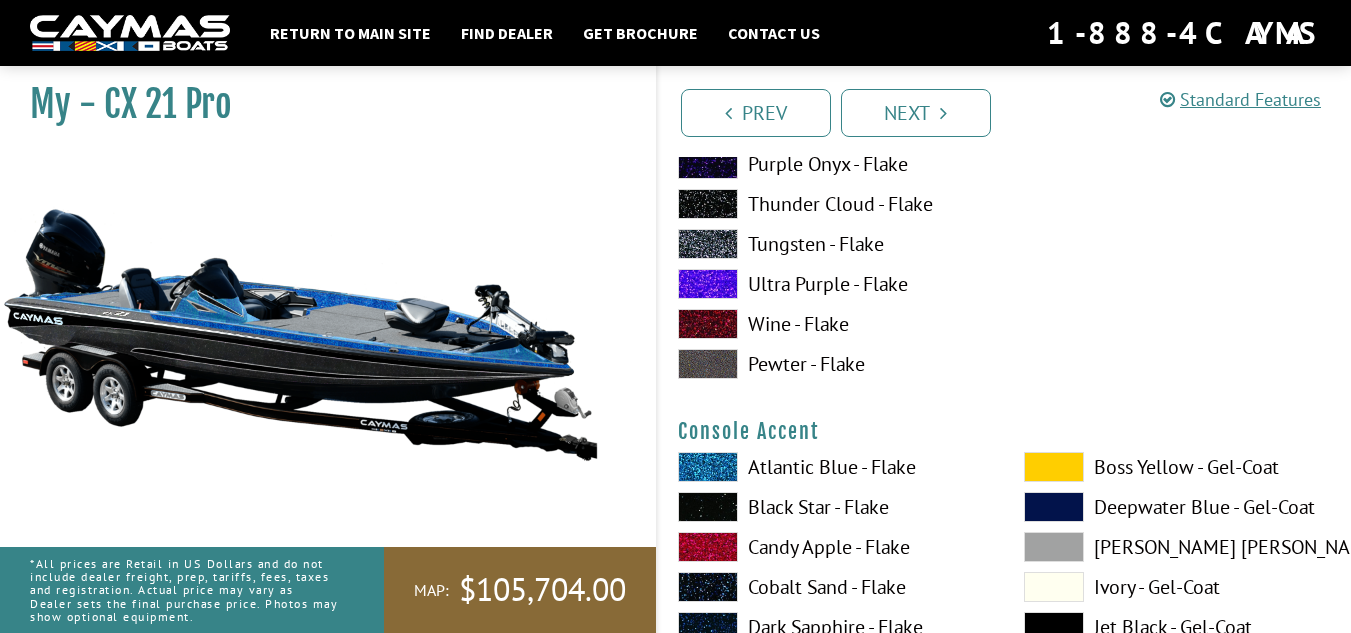scroll, scrollTop: 5729, scrollLeft: 0, axis: vertical 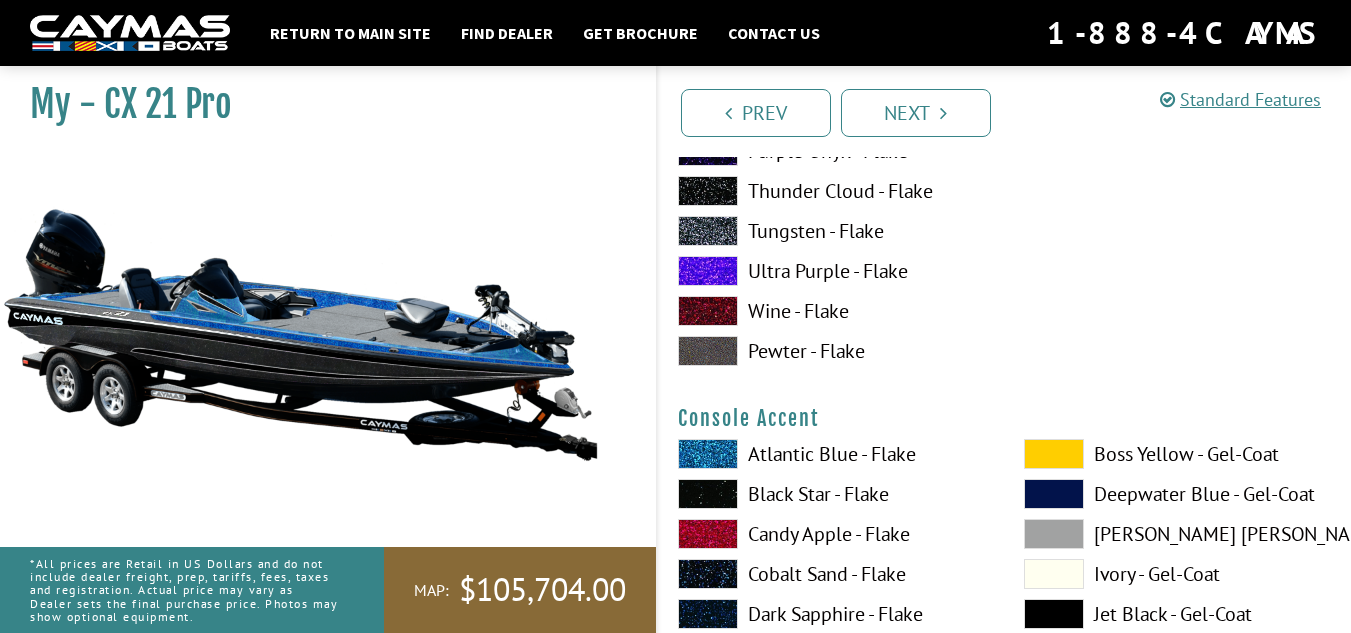 click on "Boss Yellow - Gel-Coat" at bounding box center [1177, 454] 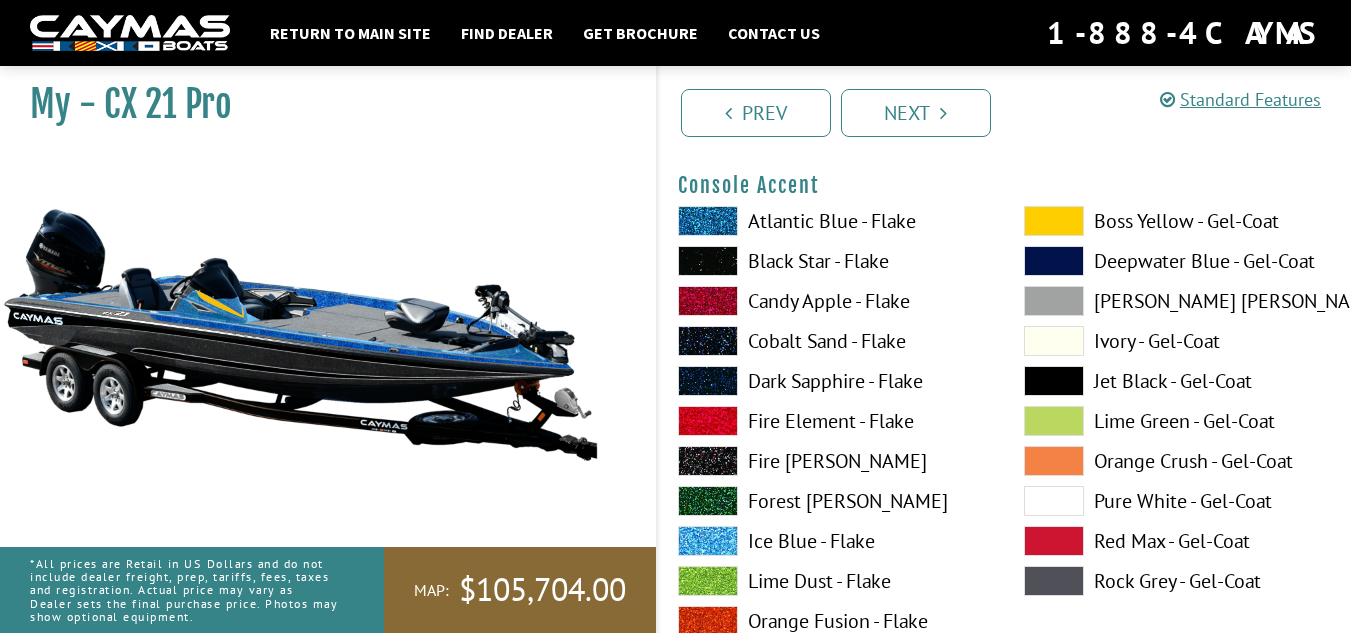 scroll, scrollTop: 5963, scrollLeft: 0, axis: vertical 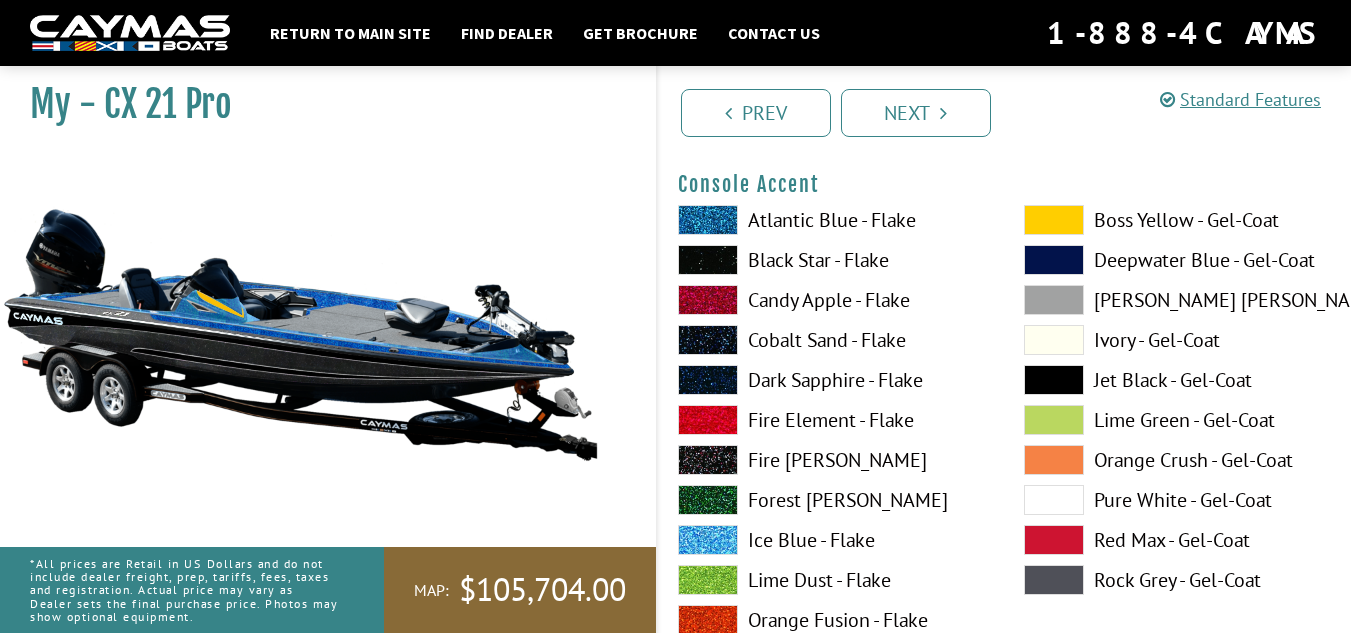 click on "Black Star - Flake" at bounding box center [831, 260] 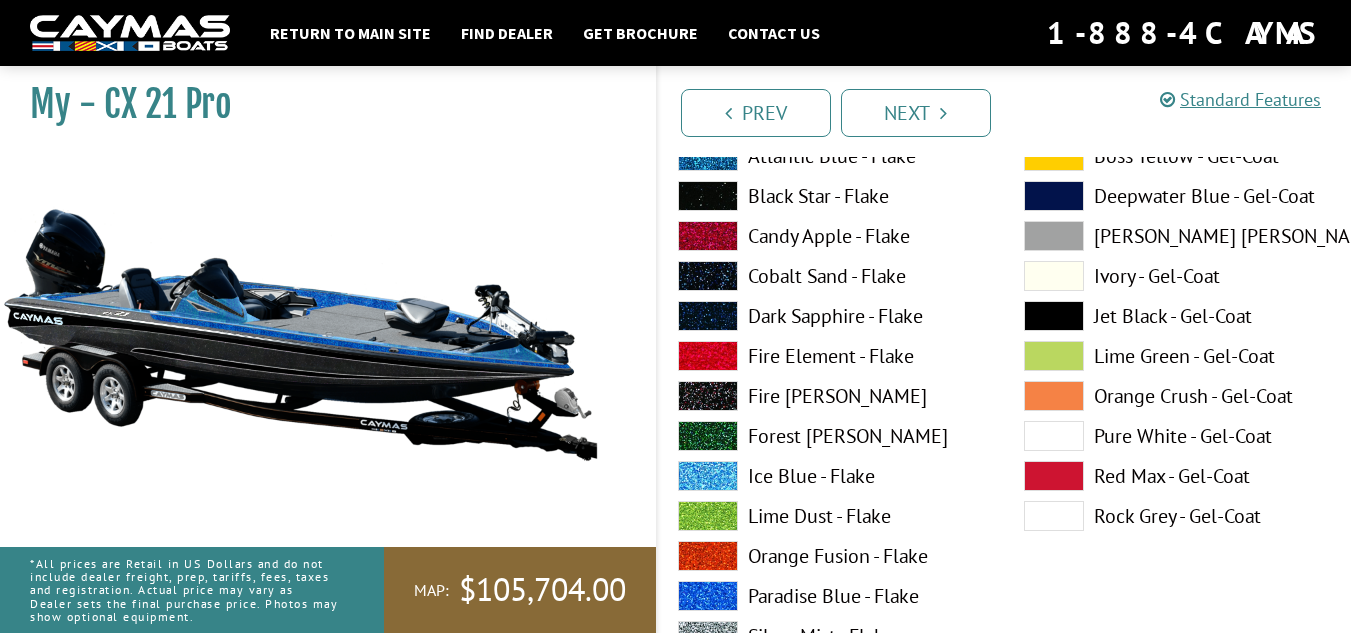 scroll, scrollTop: 6859, scrollLeft: 0, axis: vertical 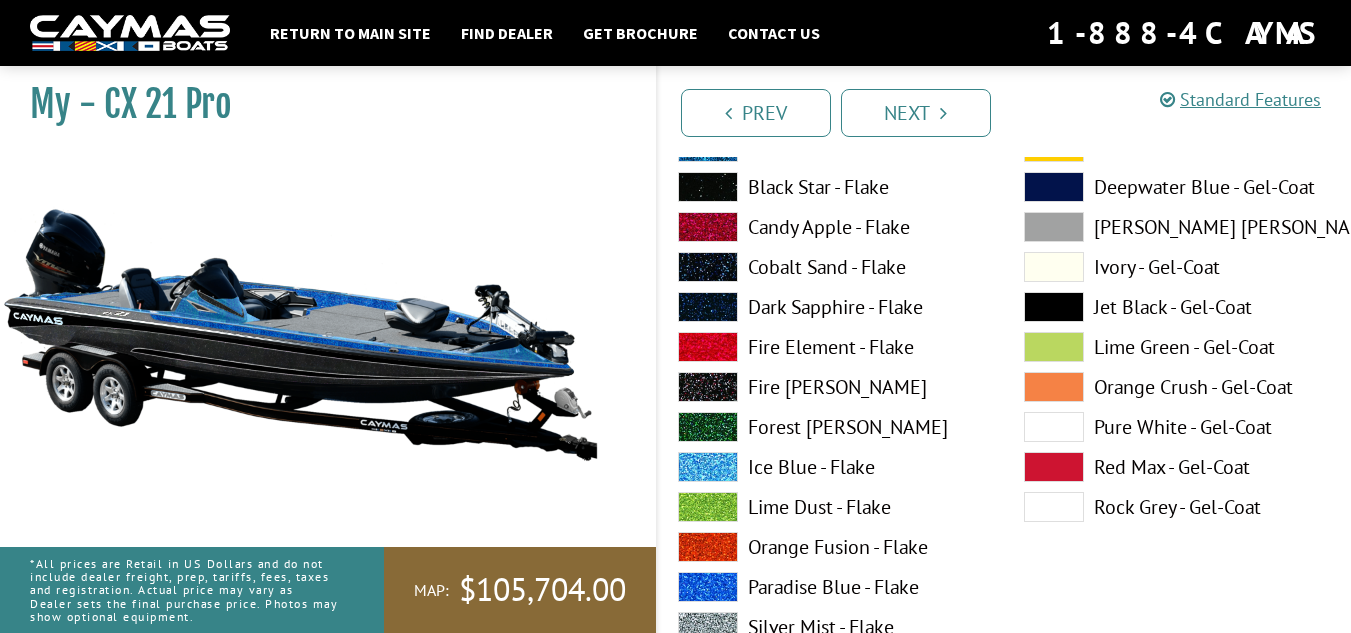 click on "Rock Grey - Gel-Coat" at bounding box center (1177, 507) 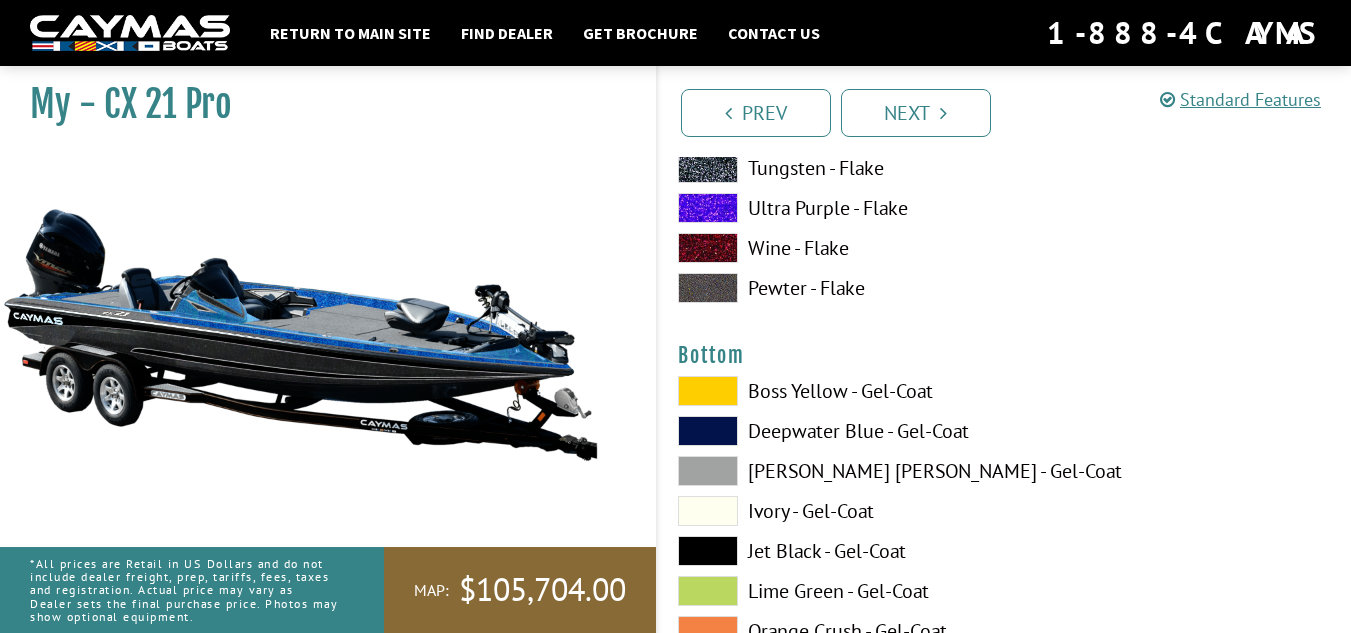 scroll, scrollTop: 7447, scrollLeft: 0, axis: vertical 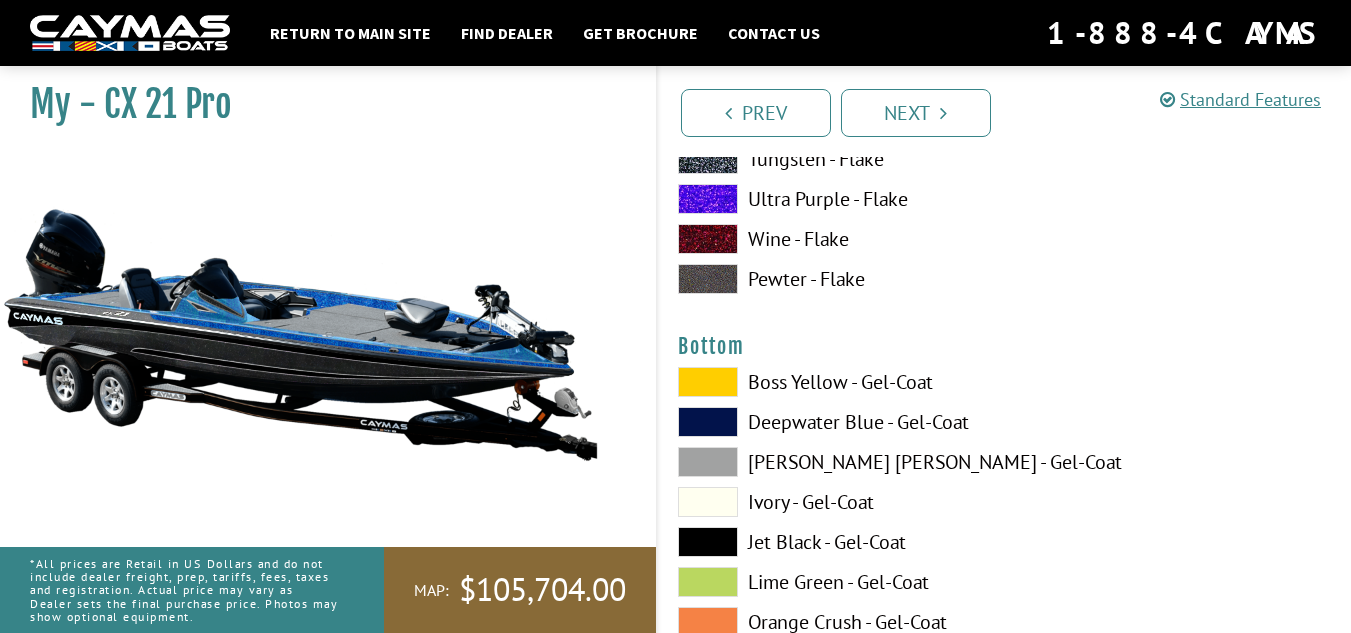 click on "Jet Black - Gel-Coat" at bounding box center (831, 542) 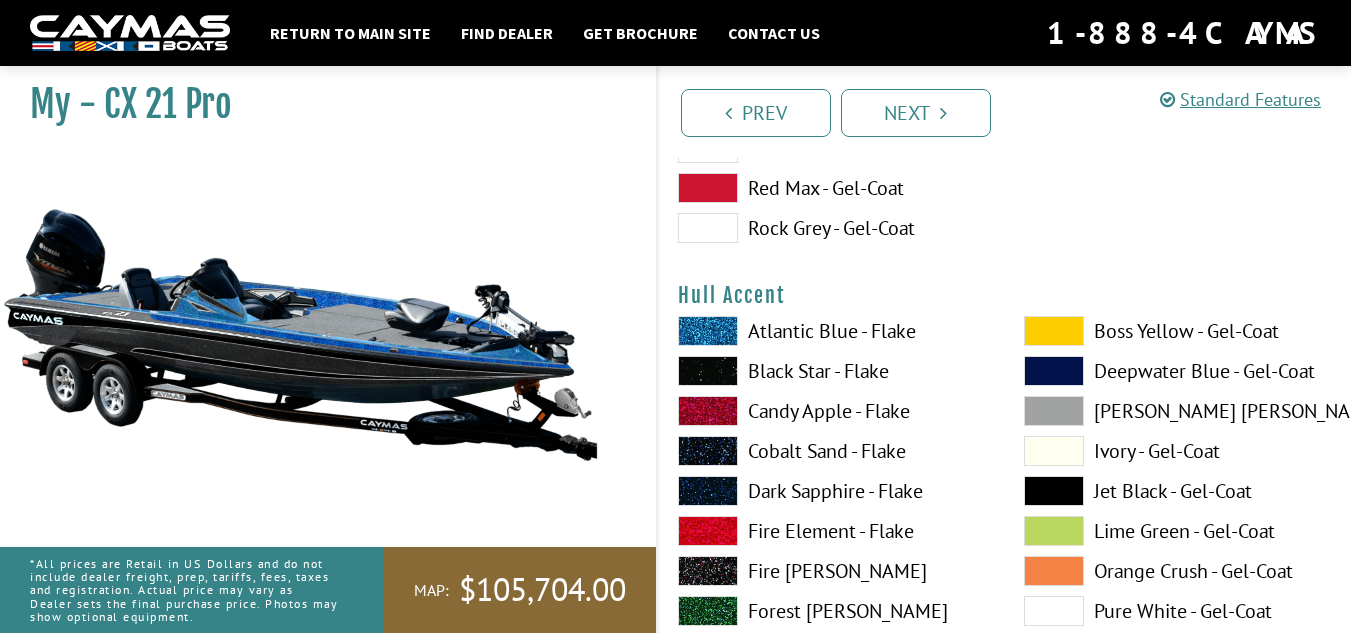 scroll, scrollTop: 7962, scrollLeft: 0, axis: vertical 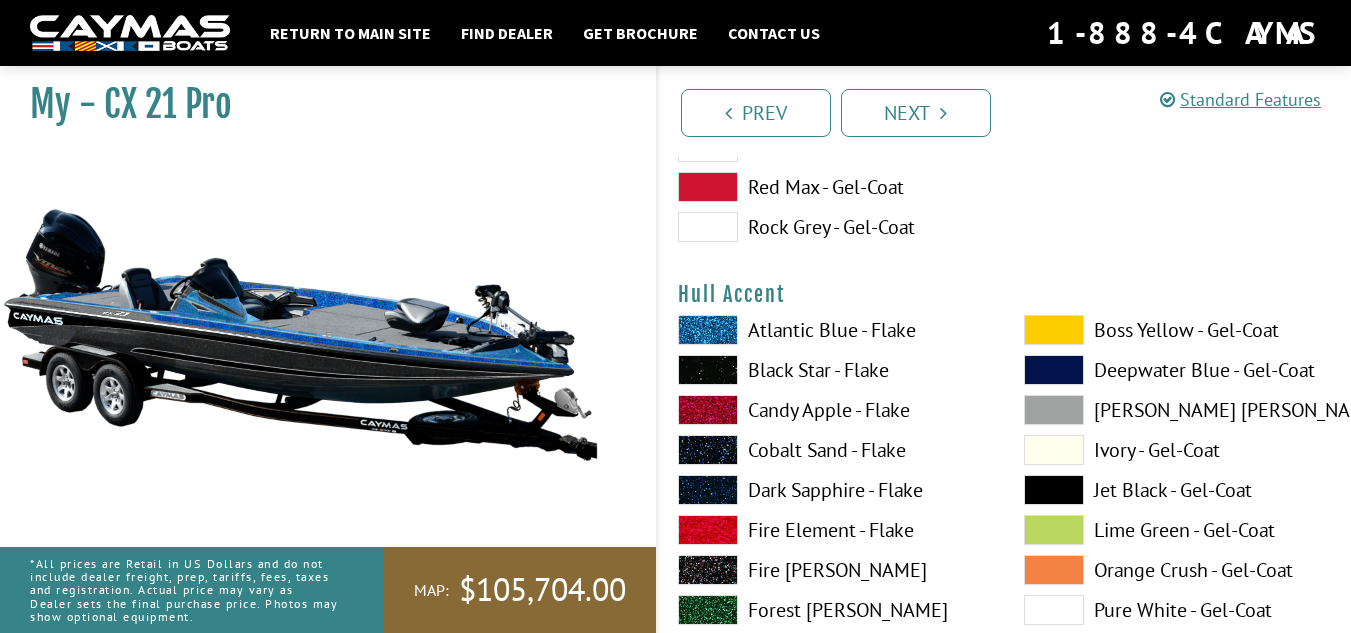 click on "Atlantic Blue - Flake" at bounding box center [831, 330] 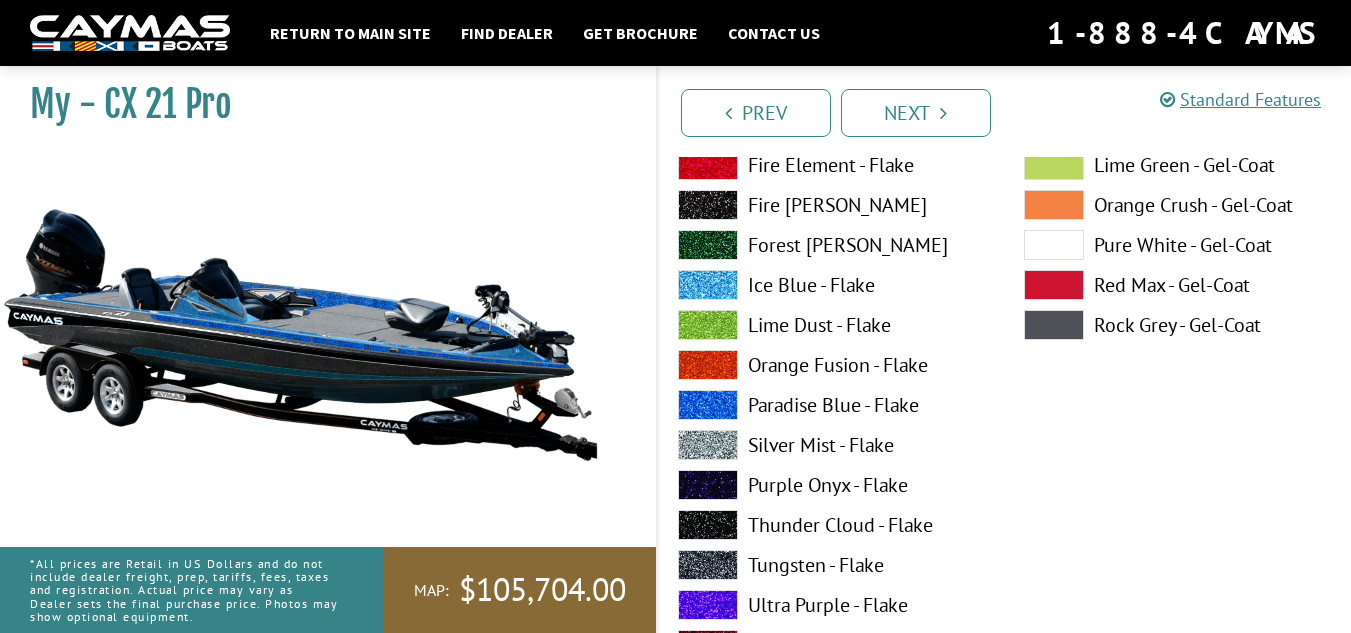 scroll, scrollTop: 8328, scrollLeft: 0, axis: vertical 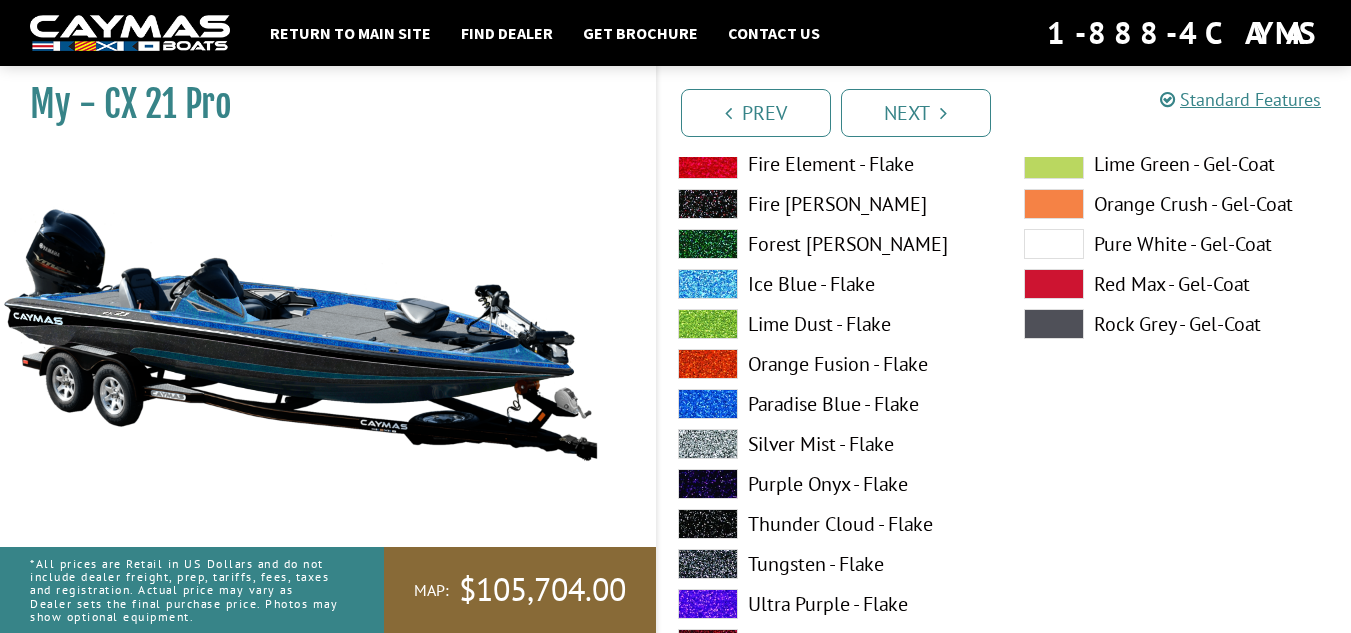 click on "Paradise Blue - Flake" at bounding box center (831, 404) 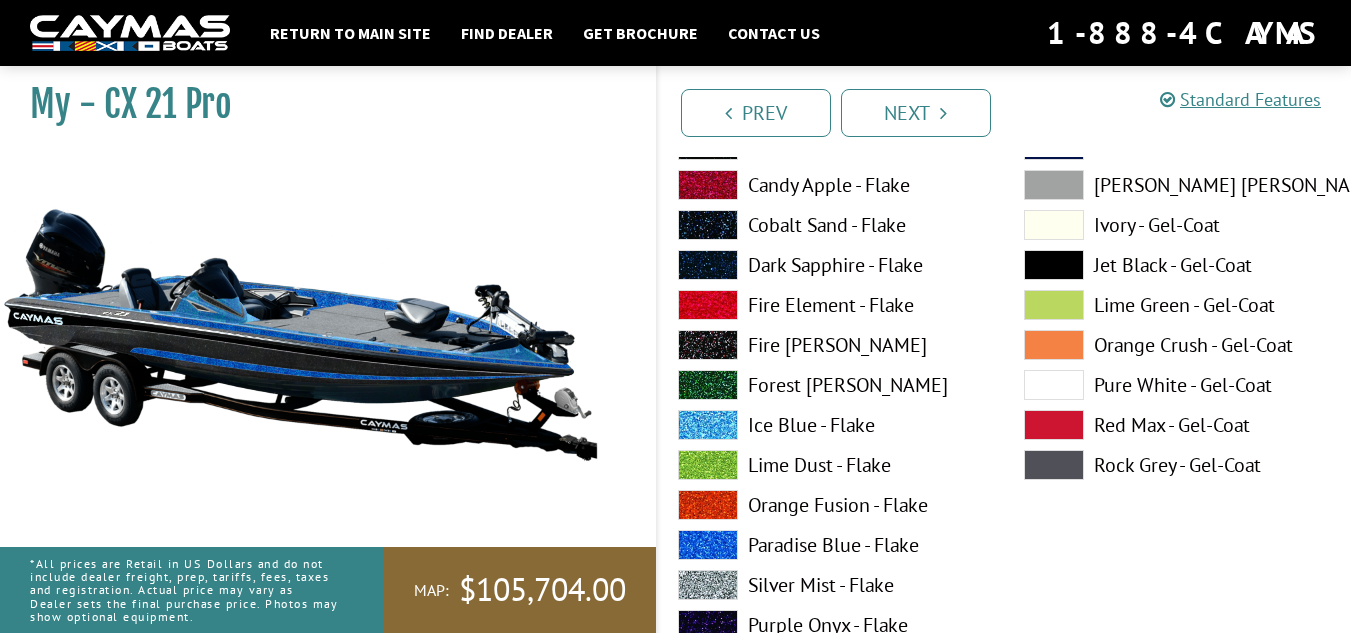 scroll, scrollTop: 9011, scrollLeft: 0, axis: vertical 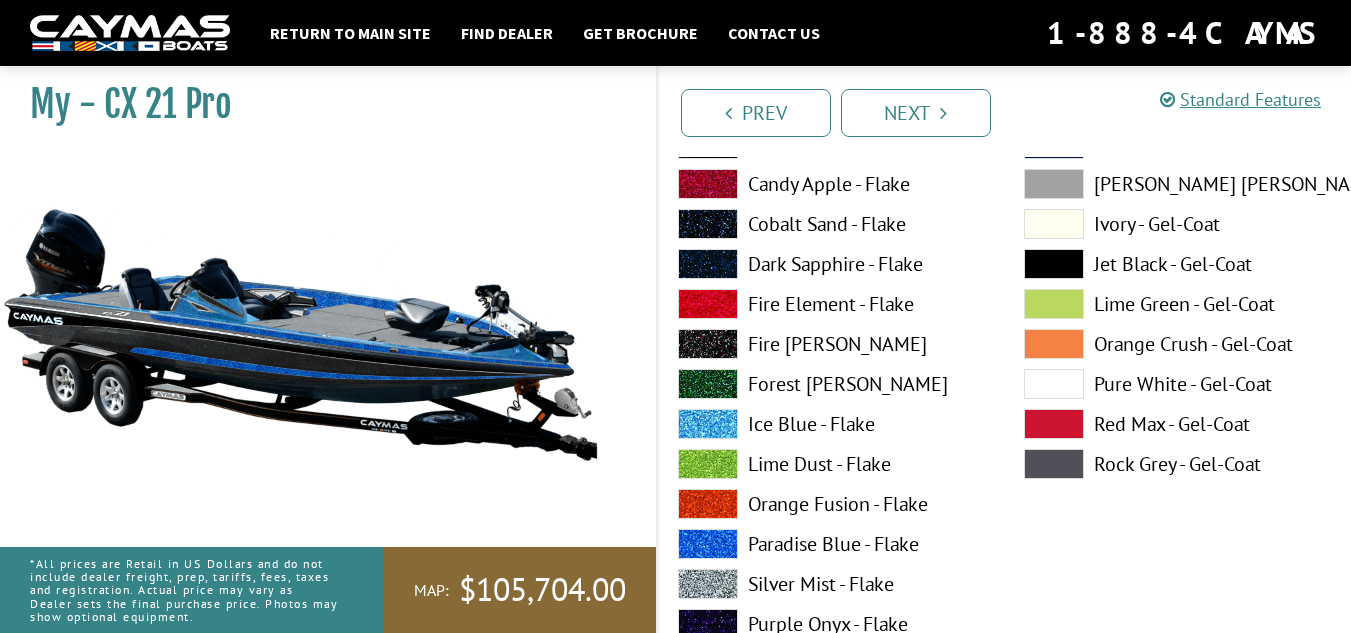 click on "Paradise Blue - Flake" at bounding box center [831, 544] 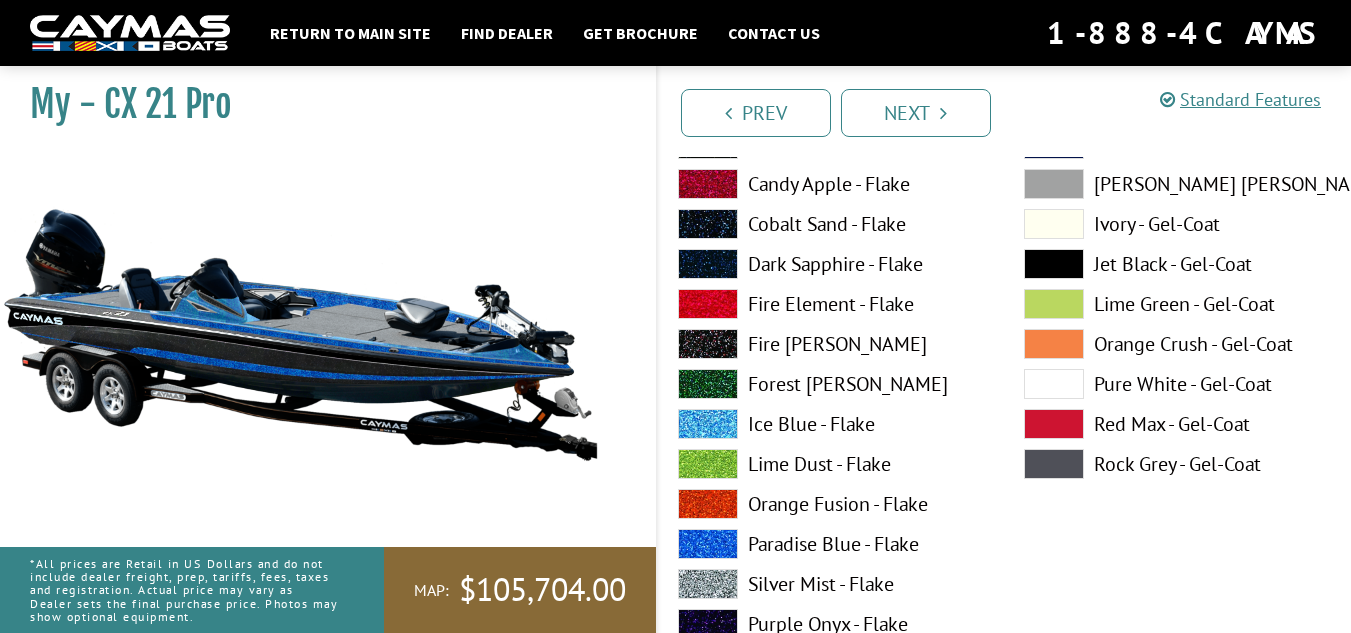 click on "Rock Grey - Gel-Coat" at bounding box center [1177, 464] 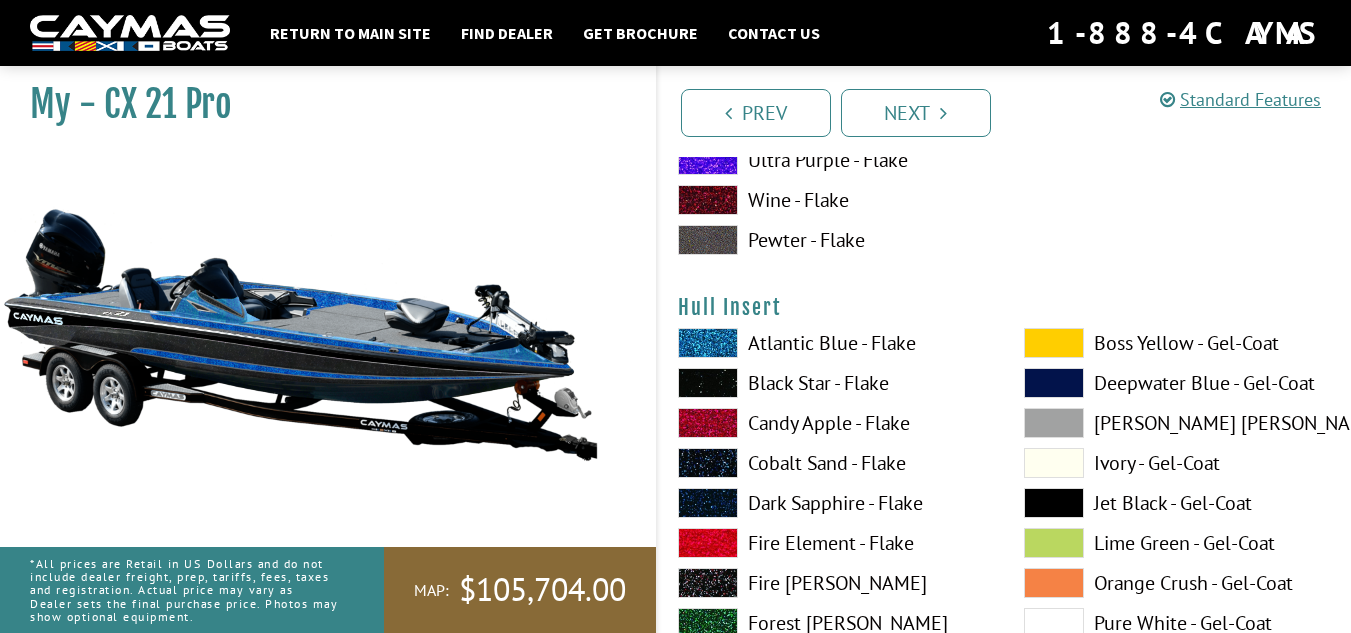 scroll, scrollTop: 9596, scrollLeft: 0, axis: vertical 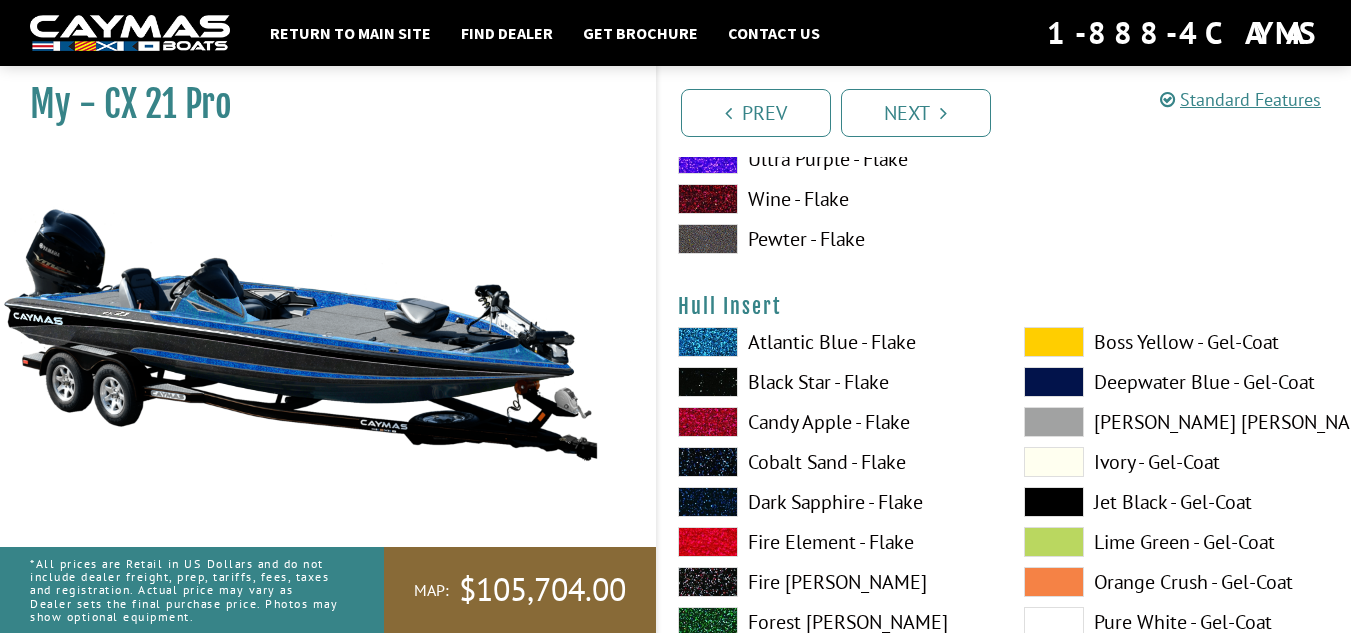 click on "Atlantic Blue - Flake" at bounding box center [831, 342] 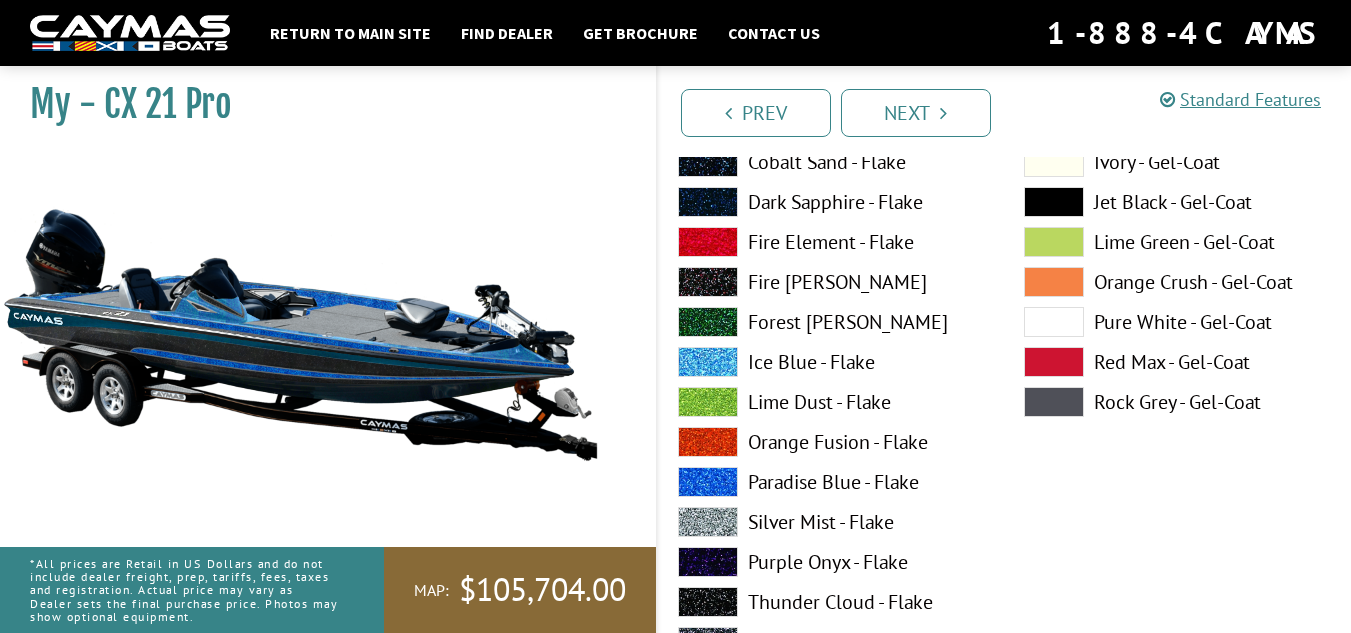 scroll, scrollTop: 9897, scrollLeft: 0, axis: vertical 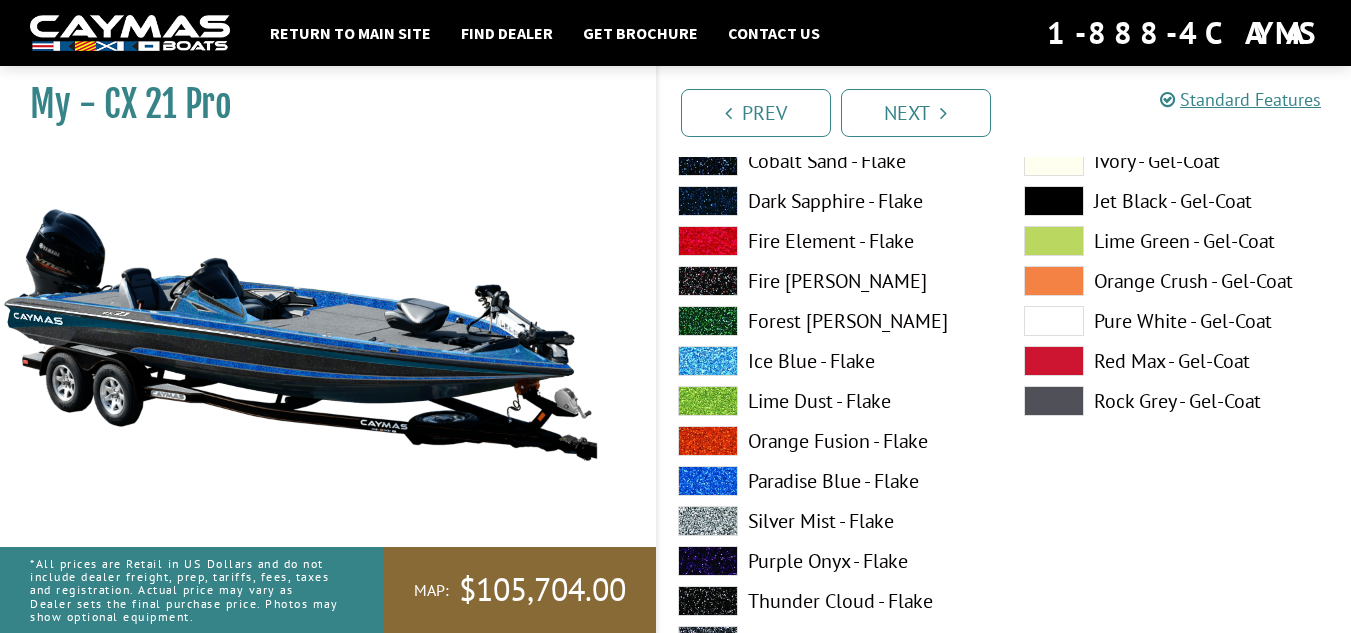 click on "Paradise Blue - Flake" at bounding box center (831, 481) 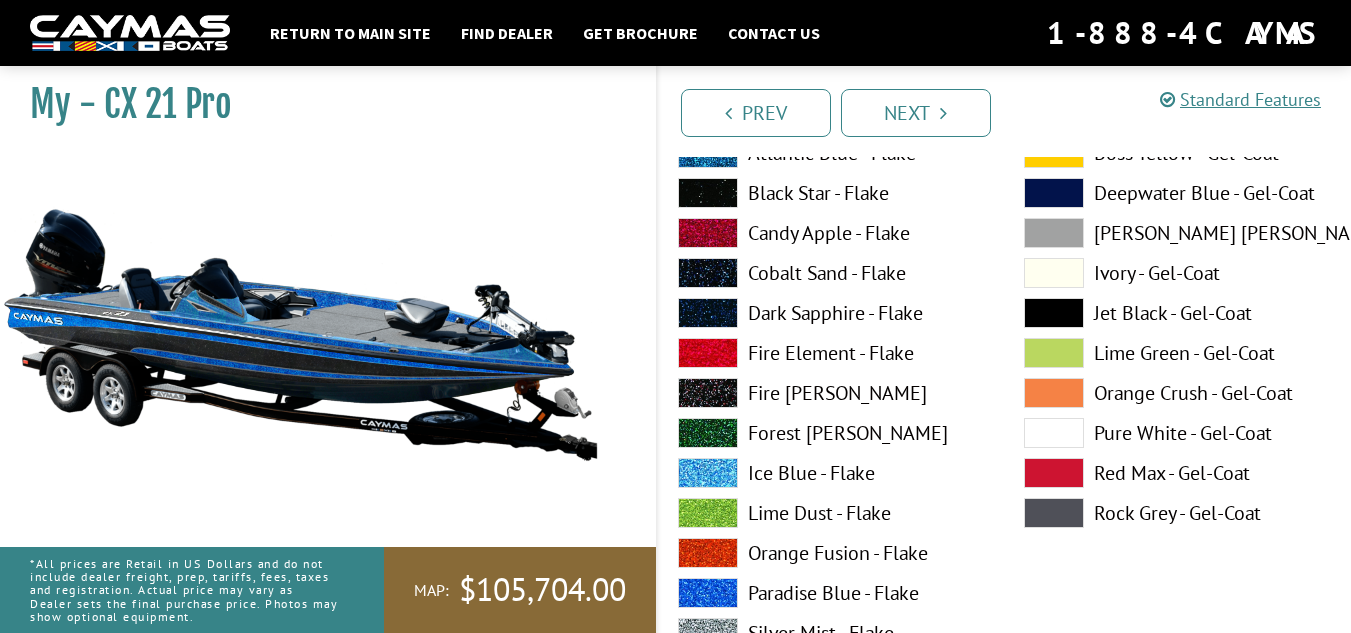scroll, scrollTop: 10615, scrollLeft: 0, axis: vertical 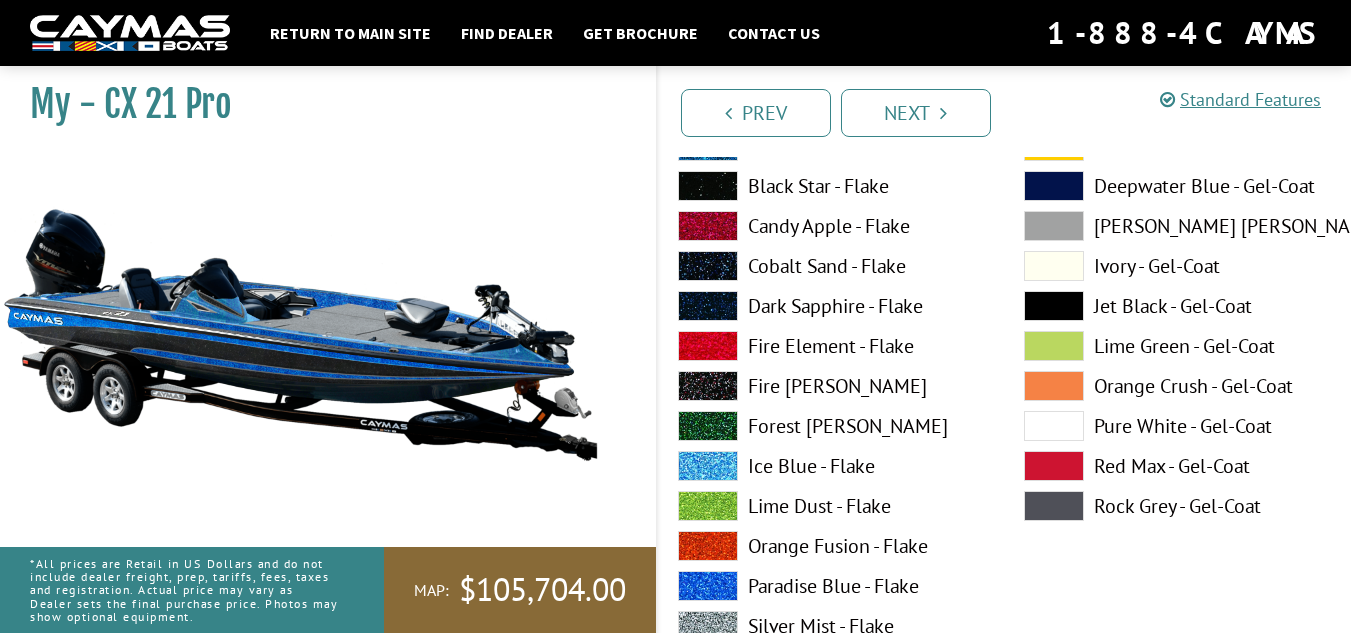 click on "Rock Grey - Gel-Coat" at bounding box center (1177, 506) 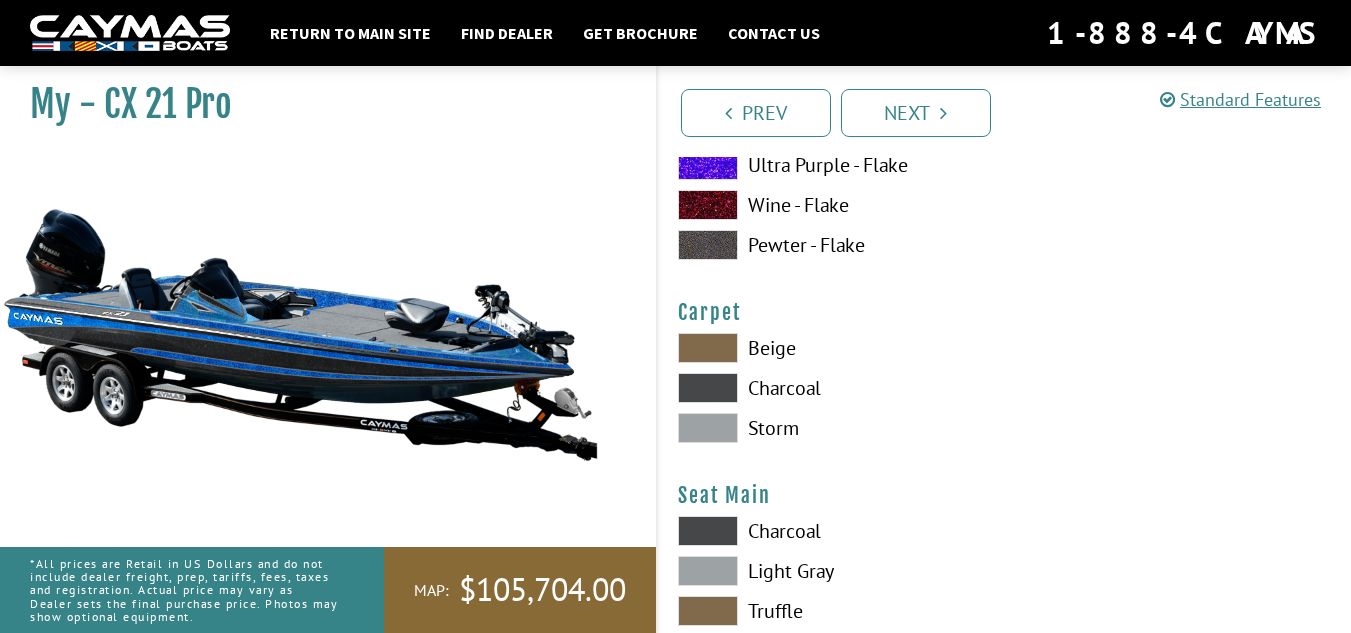 scroll, scrollTop: 11237, scrollLeft: 0, axis: vertical 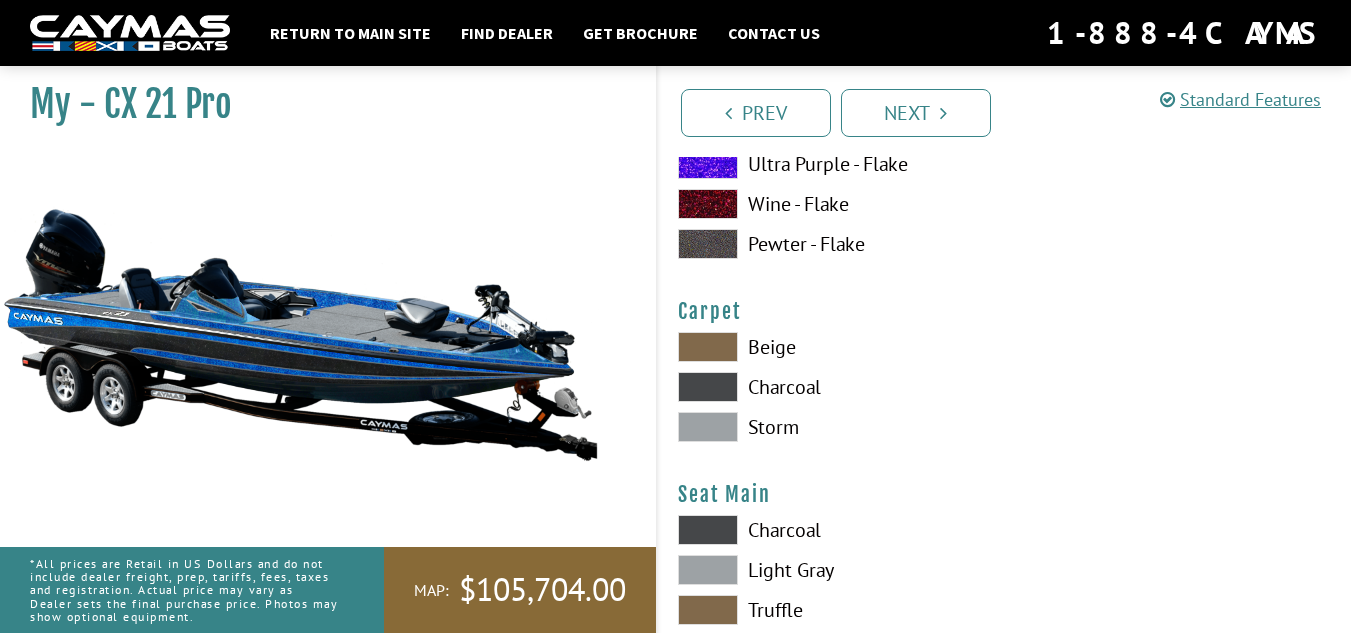 click on "Charcoal" at bounding box center (831, 387) 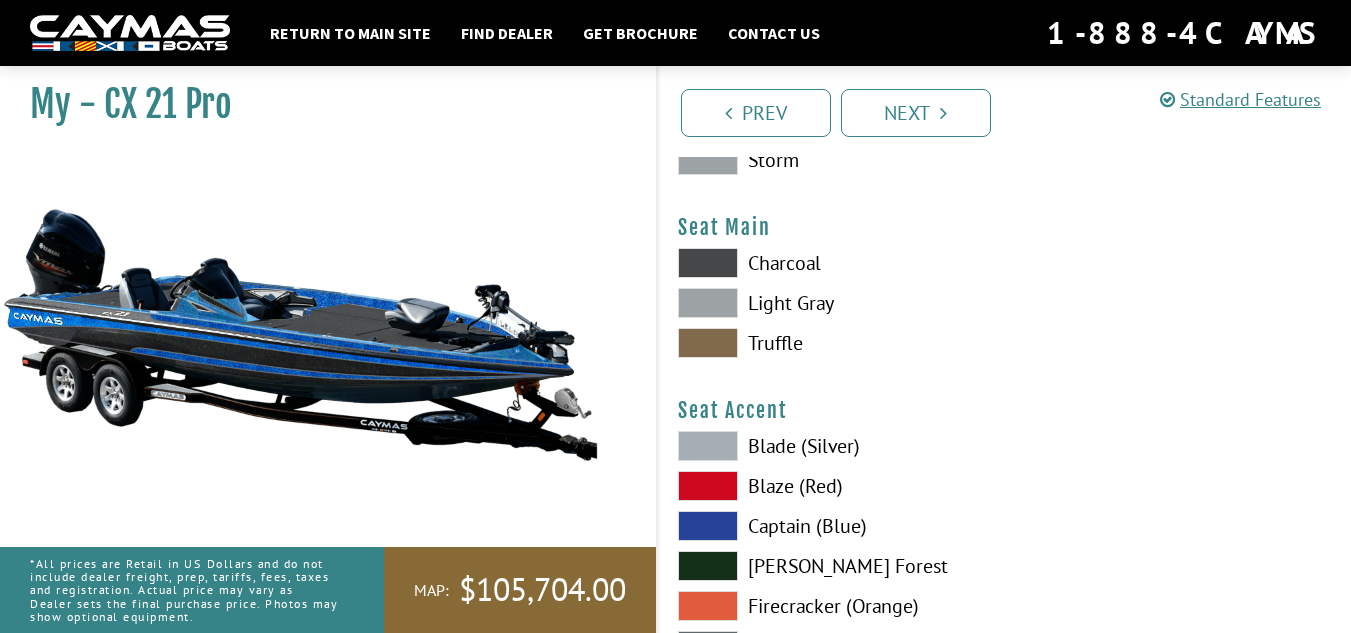 scroll, scrollTop: 11525, scrollLeft: 0, axis: vertical 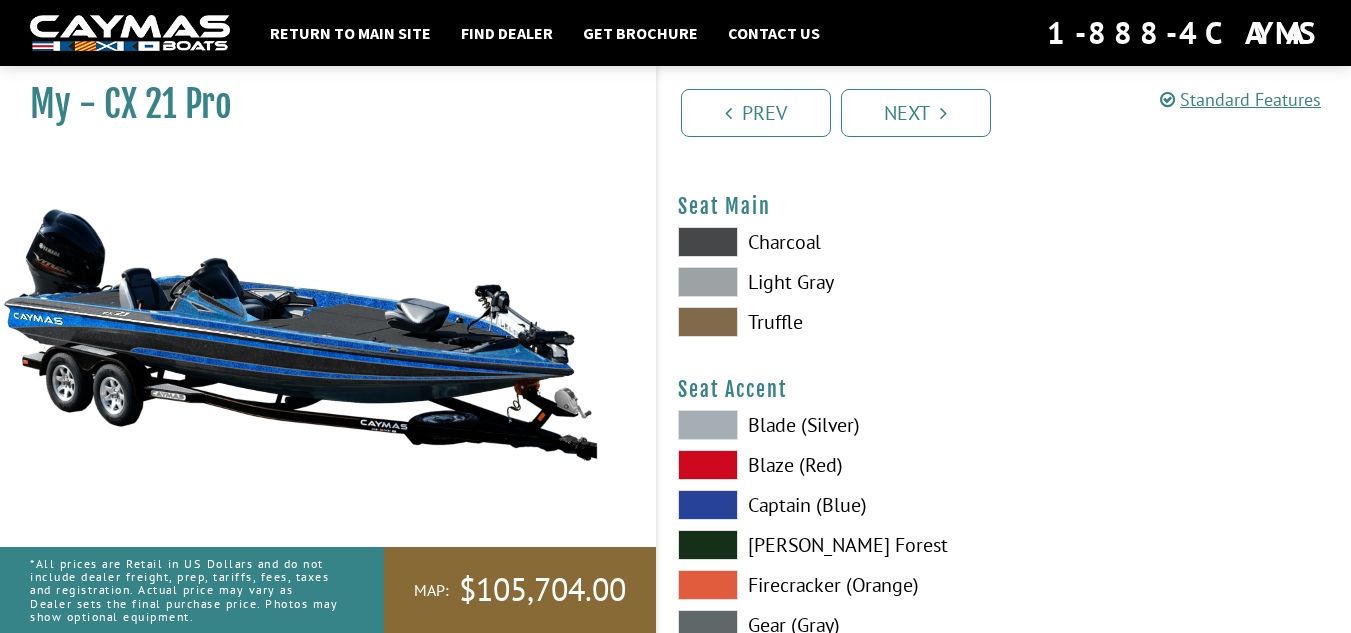 click on "Charcoal" at bounding box center [831, 242] 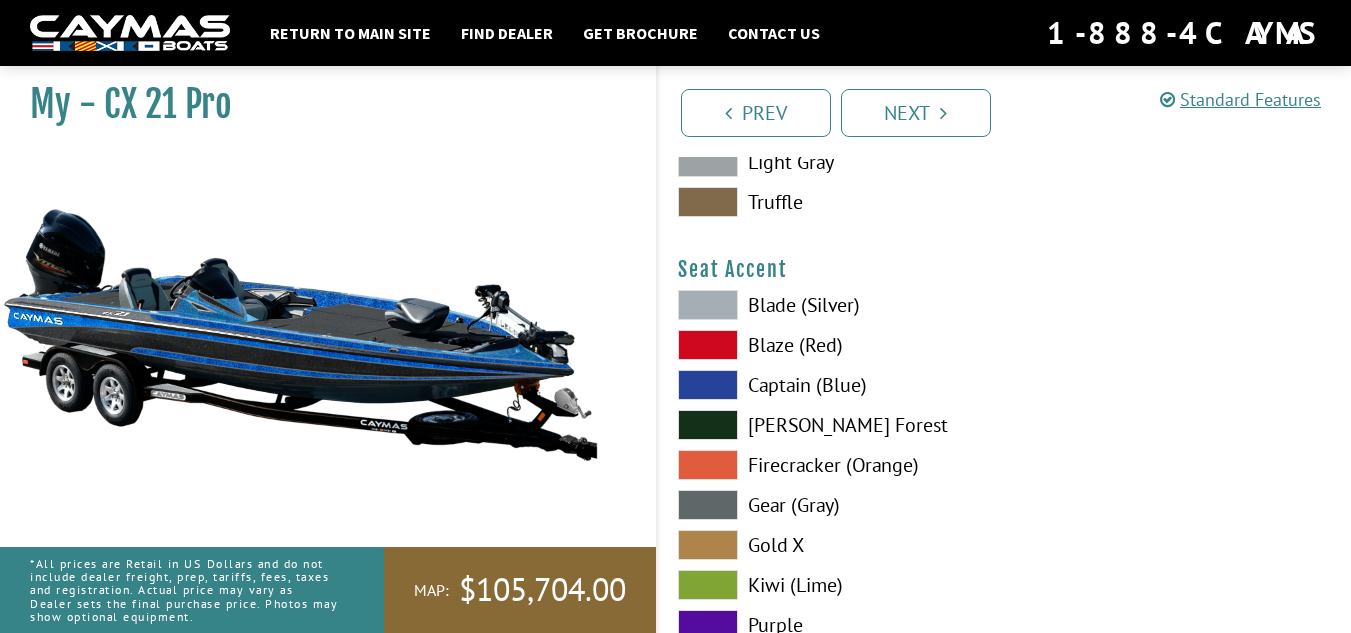 scroll, scrollTop: 11646, scrollLeft: 0, axis: vertical 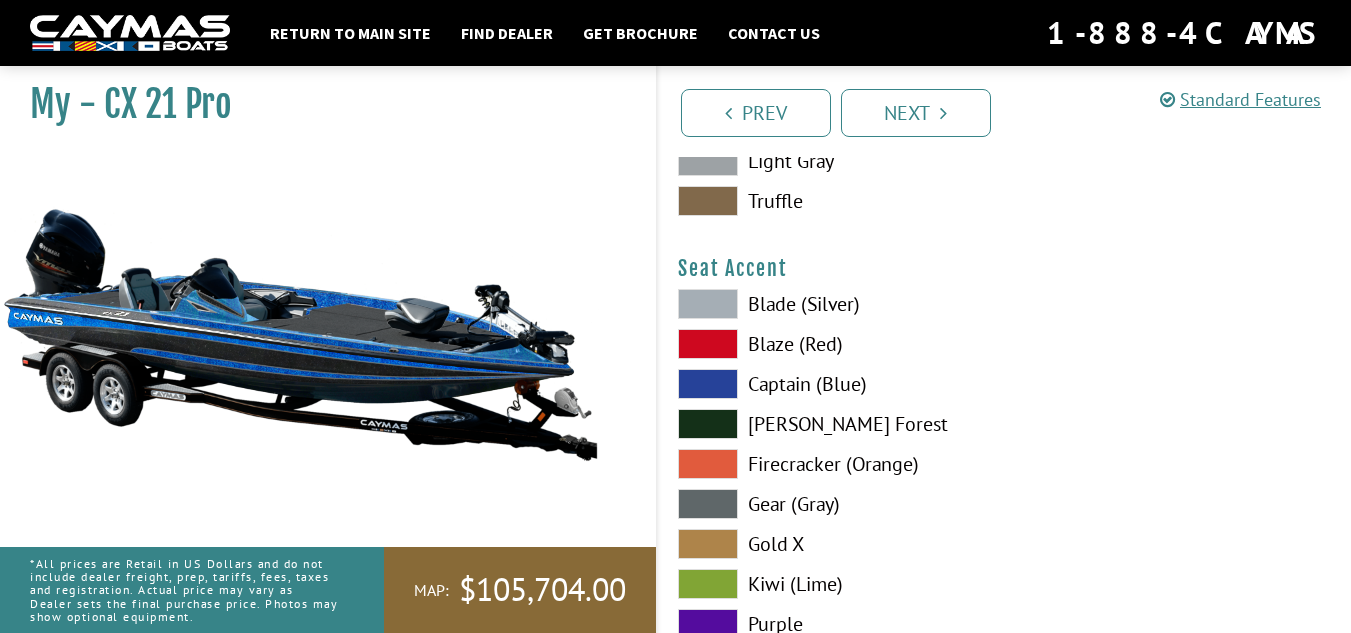 click on "Captain (Blue)" at bounding box center [831, 384] 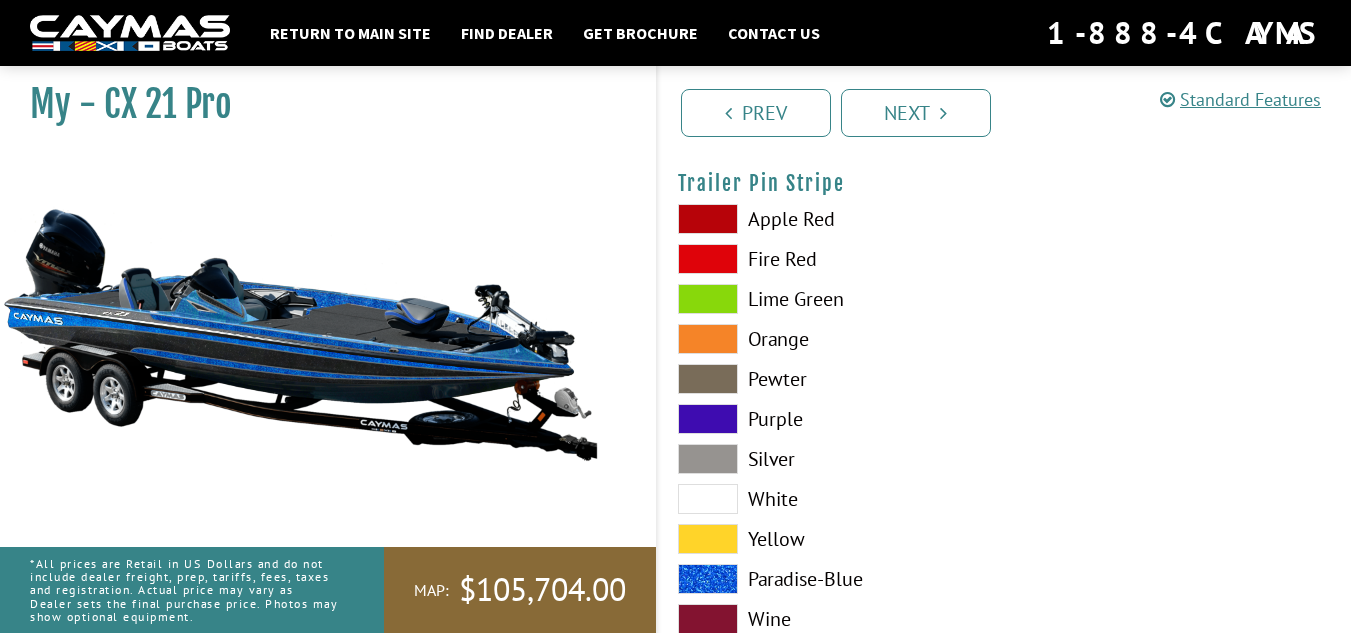 scroll, scrollTop: 12235, scrollLeft: 0, axis: vertical 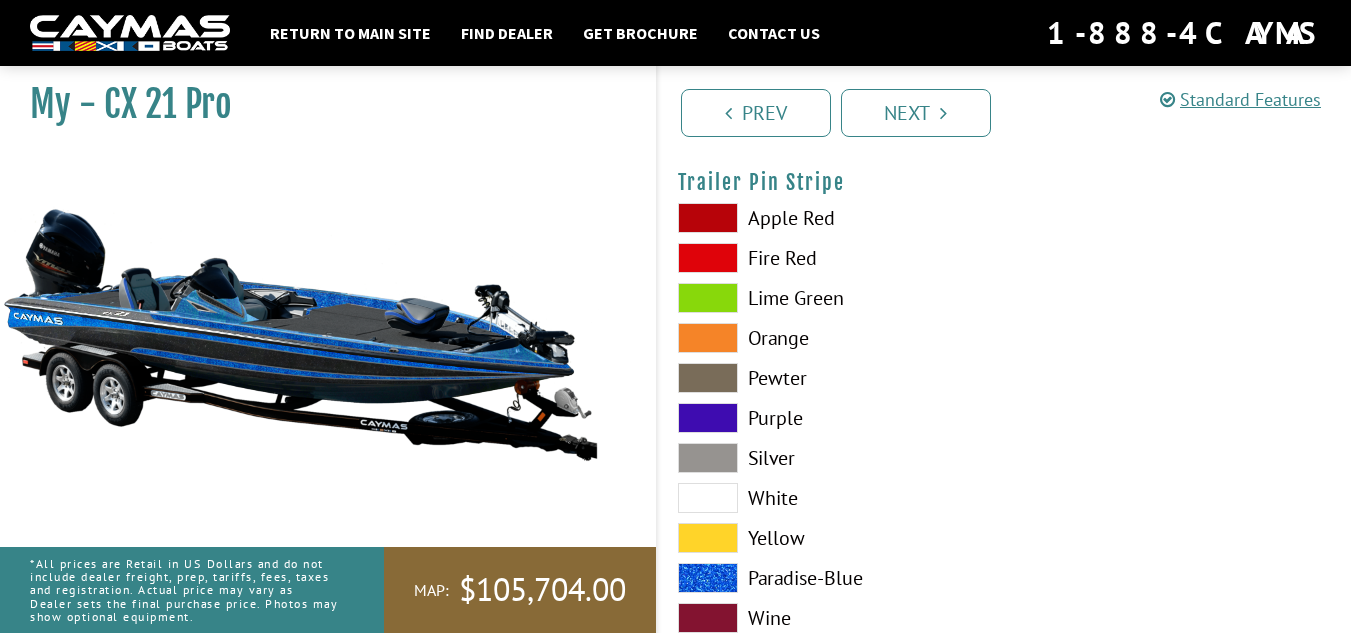 click at bounding box center [708, 578] 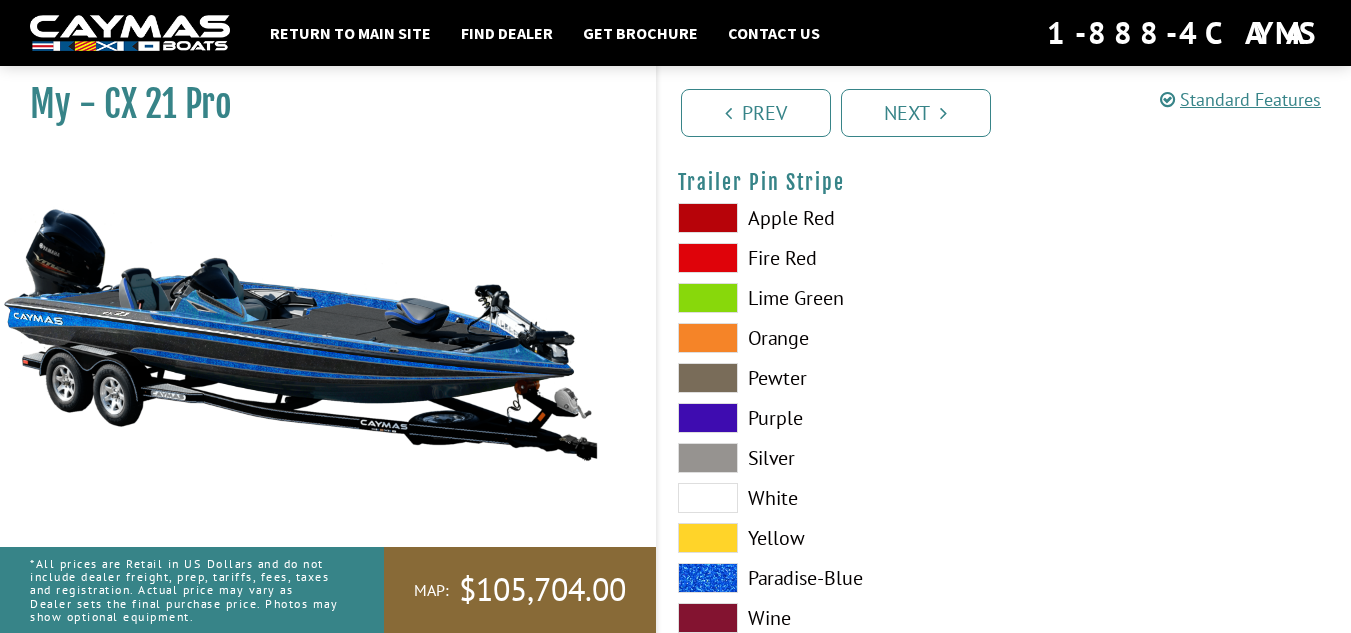 scroll, scrollTop: 12294, scrollLeft: 0, axis: vertical 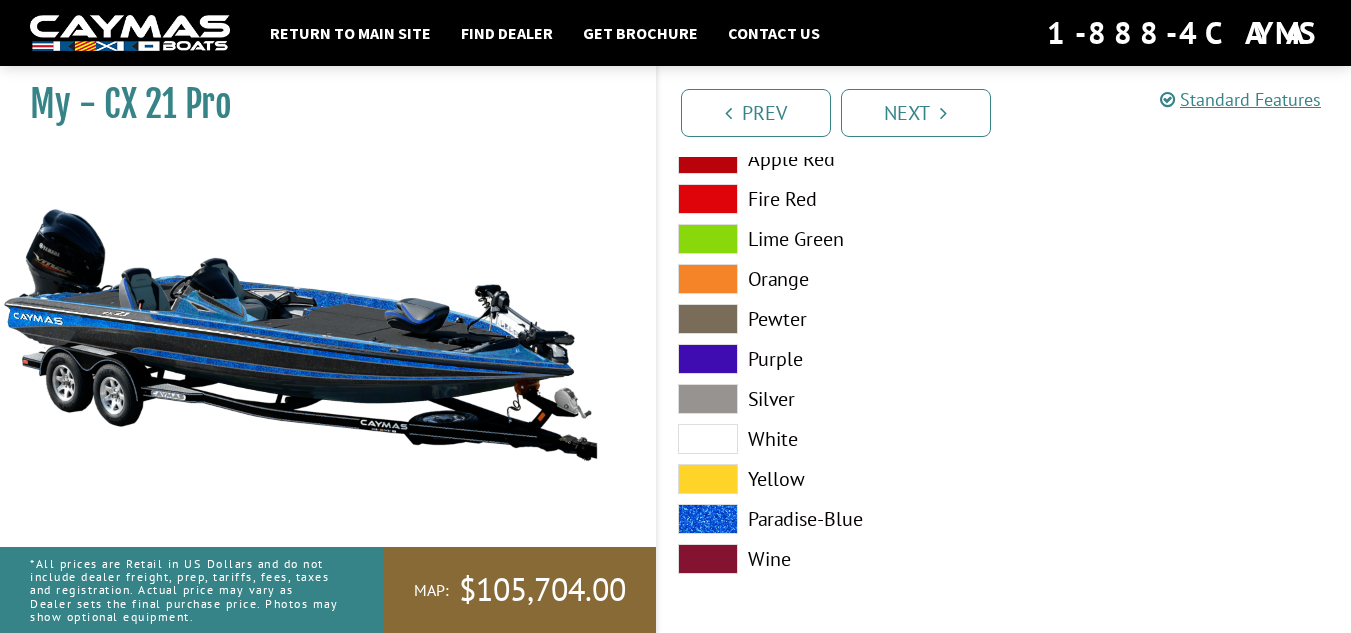 click on "Prev Next" at bounding box center [1004, 111] 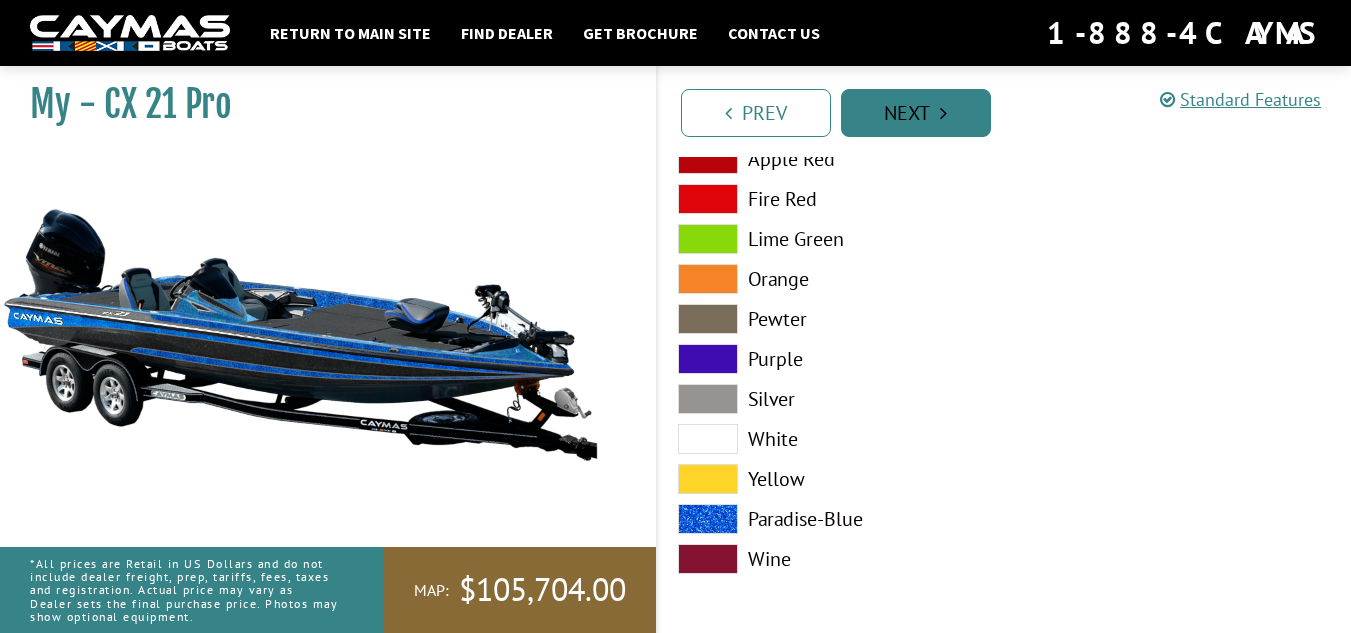 click on "Next" at bounding box center [916, 113] 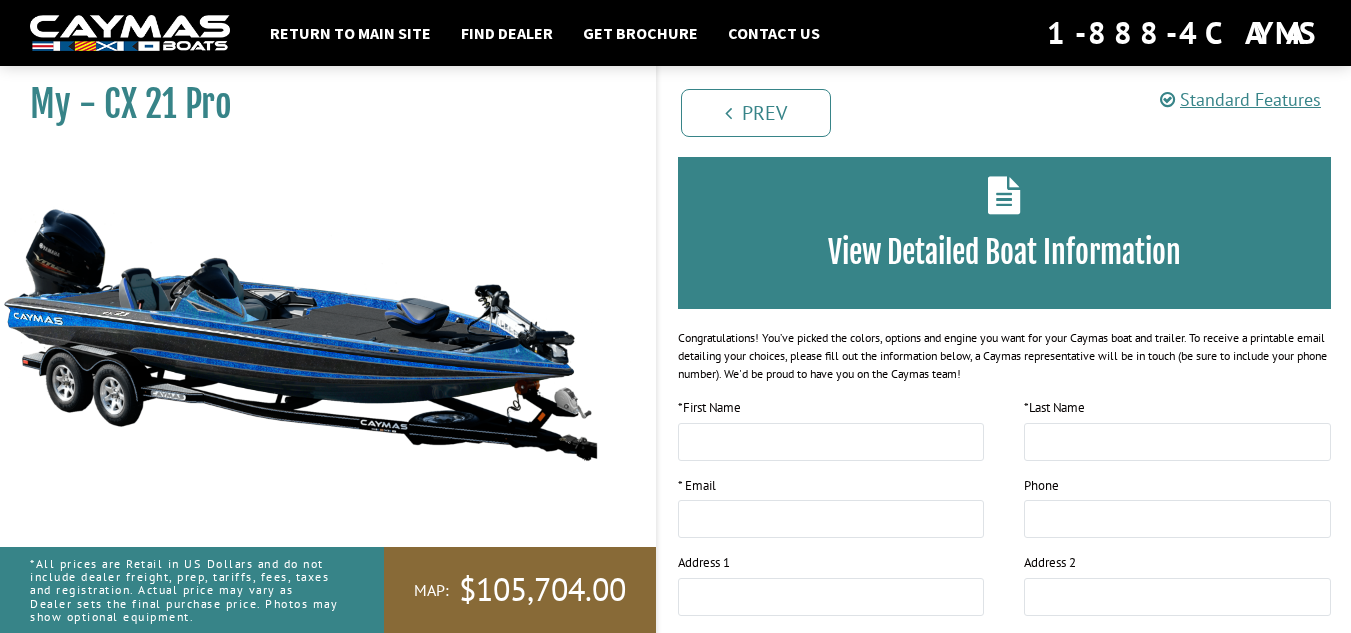 scroll, scrollTop: 0, scrollLeft: 0, axis: both 